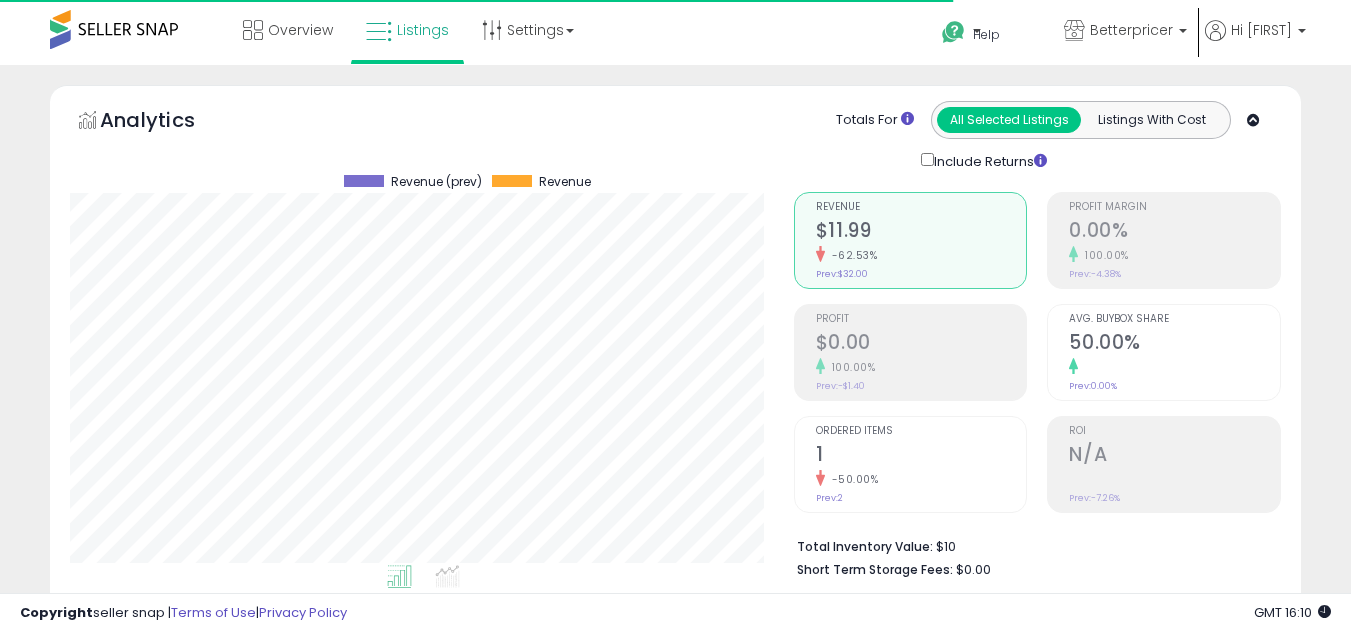 click on "**********" at bounding box center (215, 856) 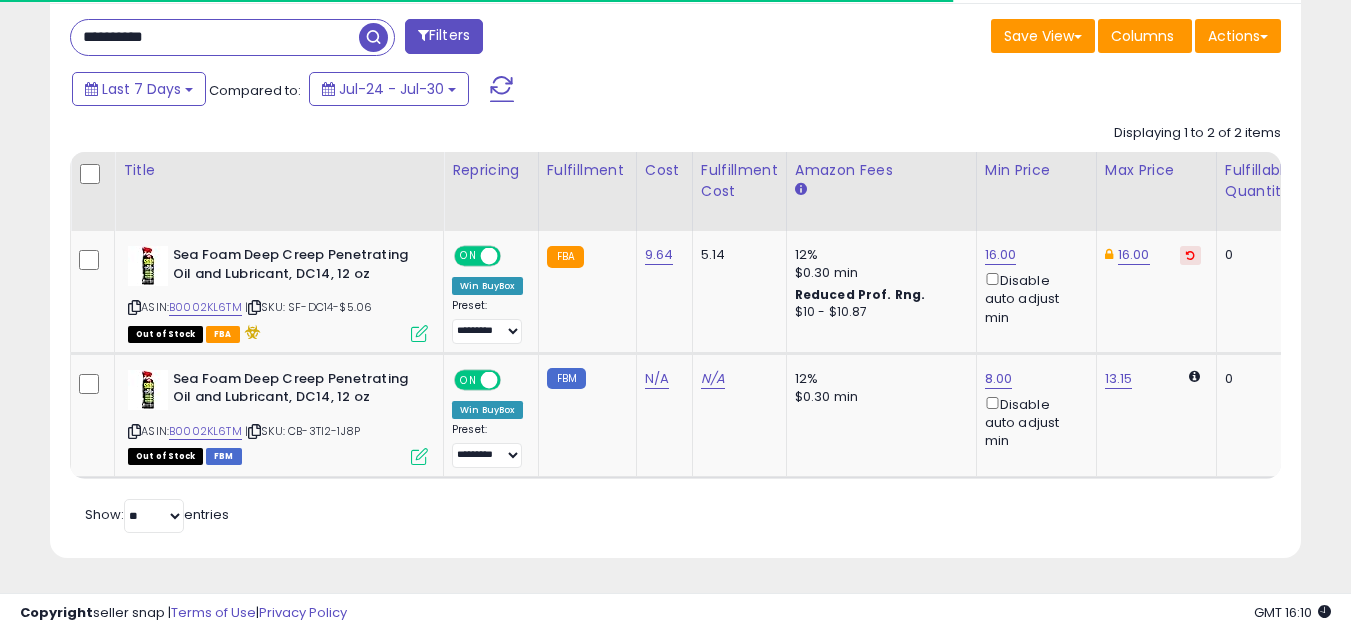 scroll, scrollTop: 999590, scrollLeft: 999276, axis: both 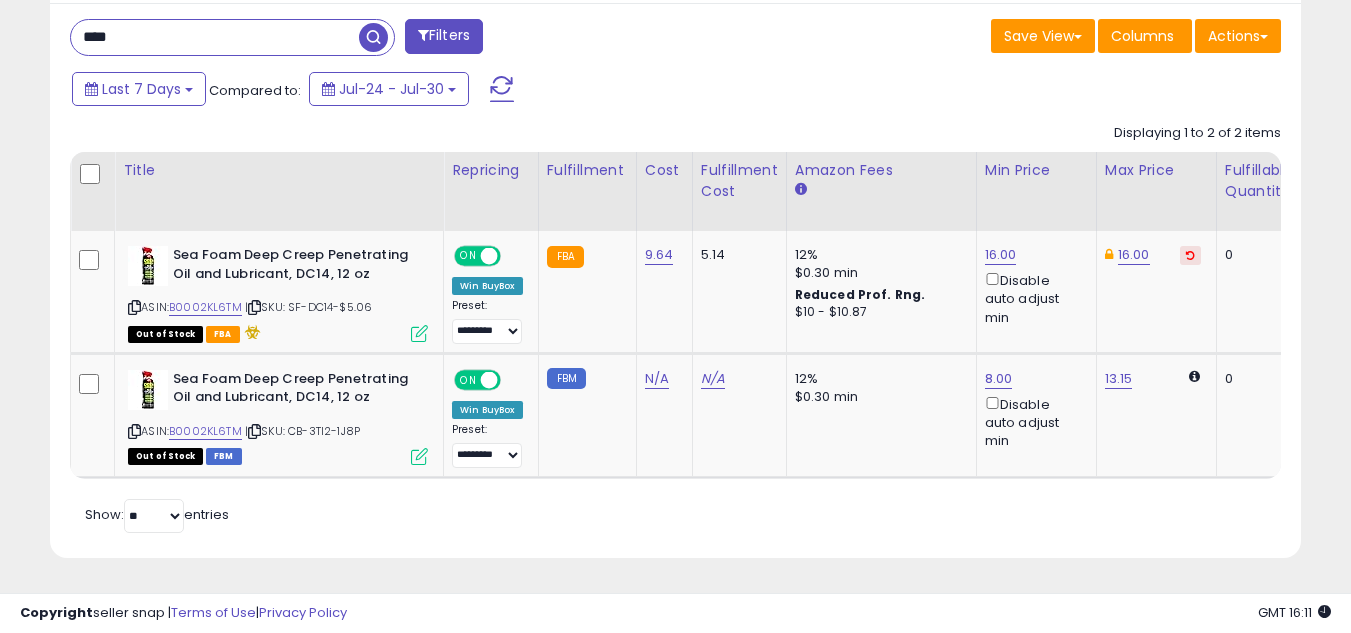 type on "********" 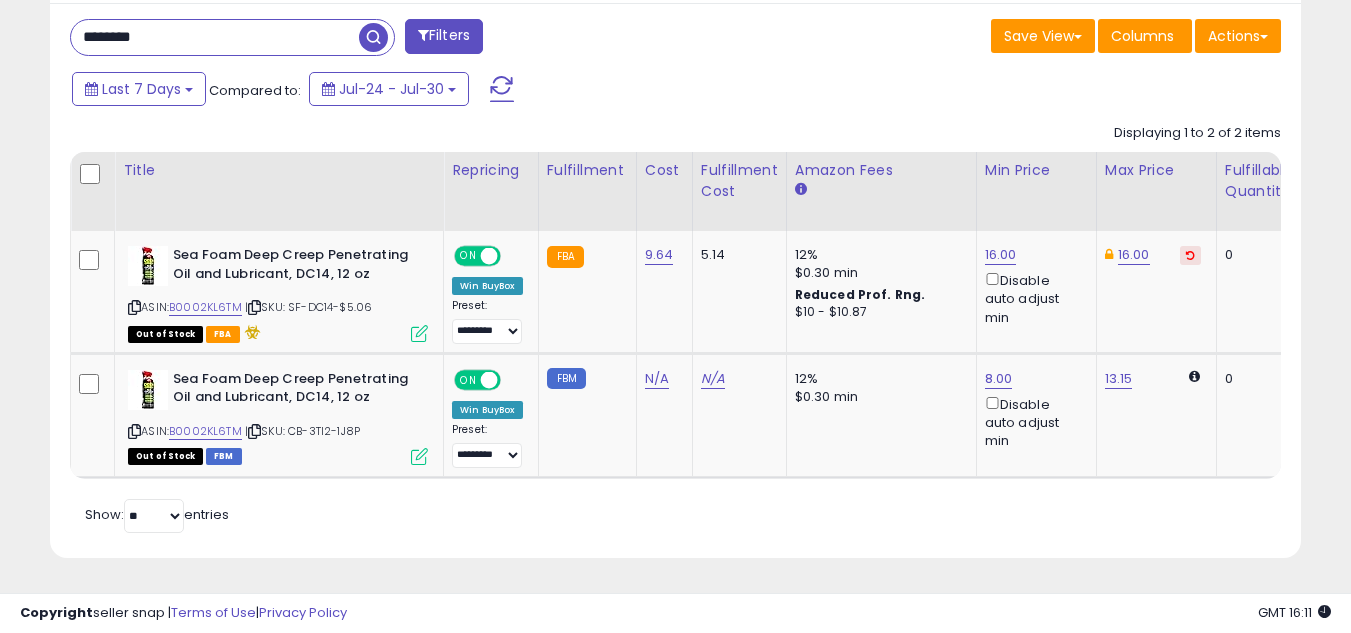 click at bounding box center (373, 37) 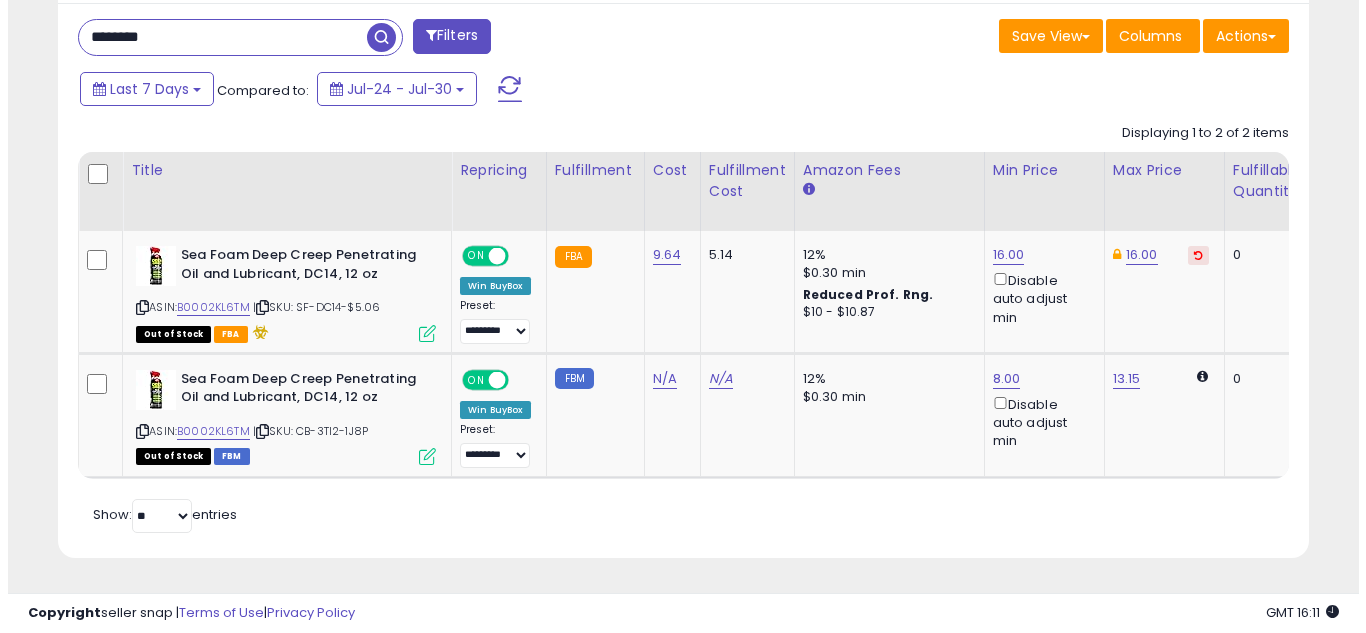 scroll, scrollTop: 587, scrollLeft: 0, axis: vertical 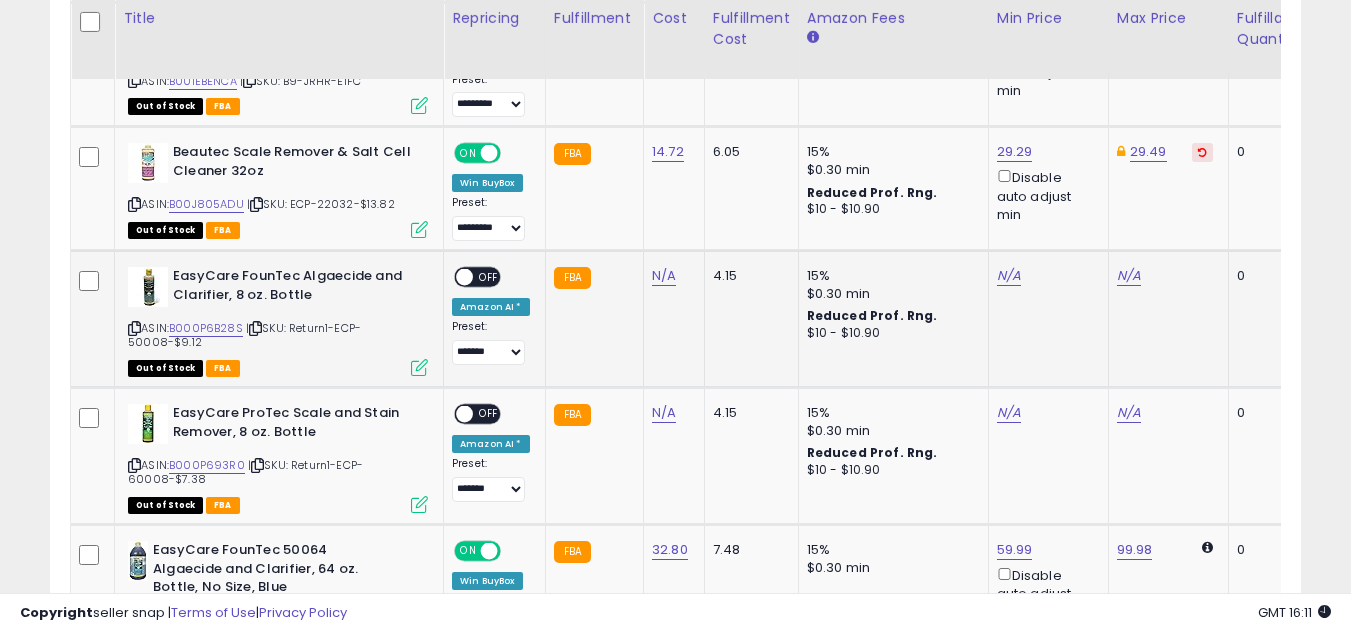 click on "ON   OFF" at bounding box center (455, 277) 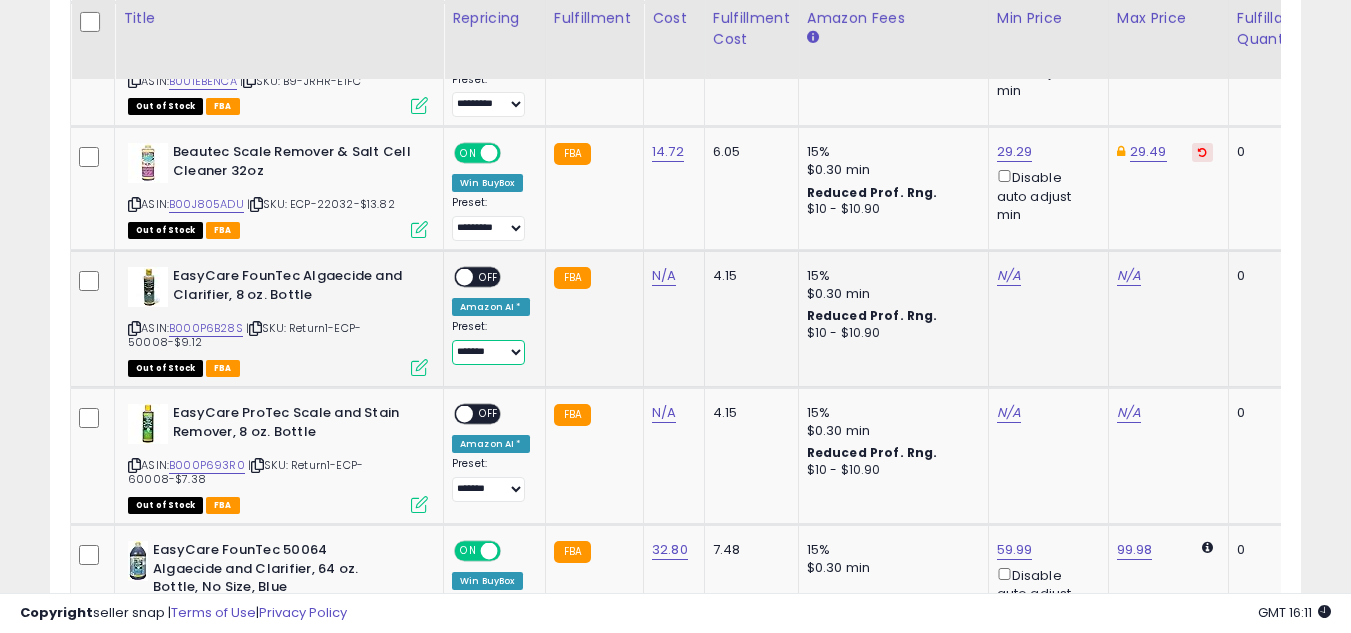 click on "**** ****** ******* *********" at bounding box center (488, 352) 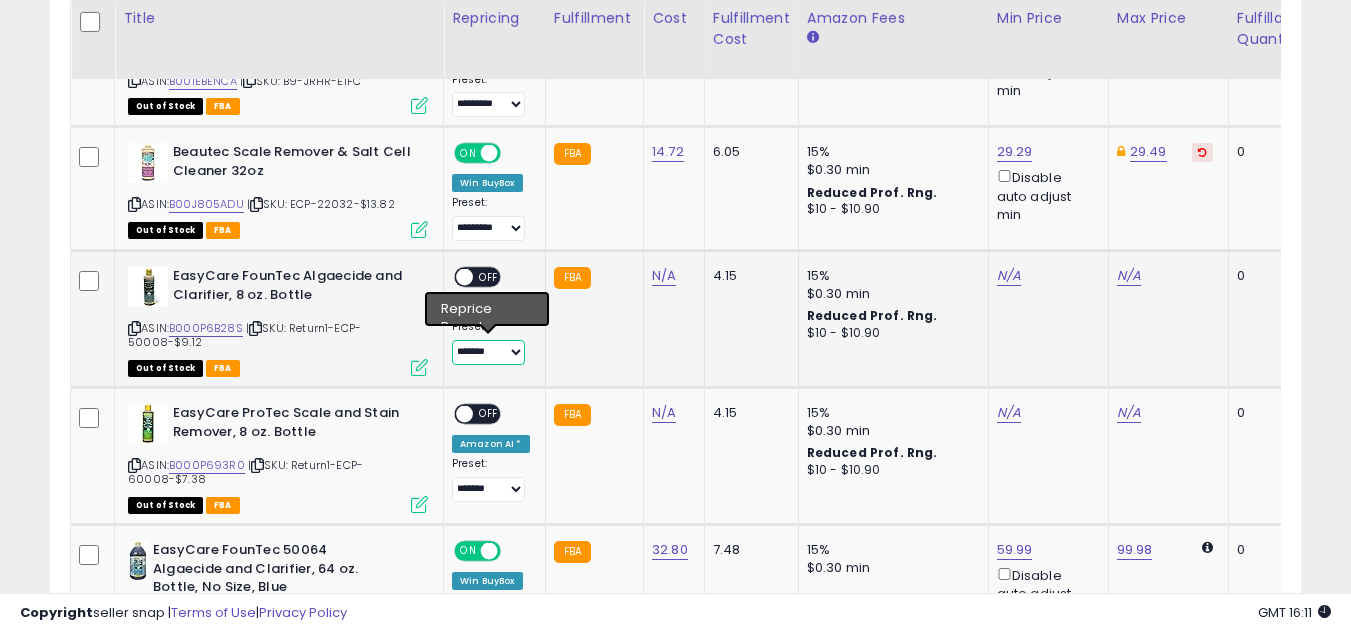 select on "*********" 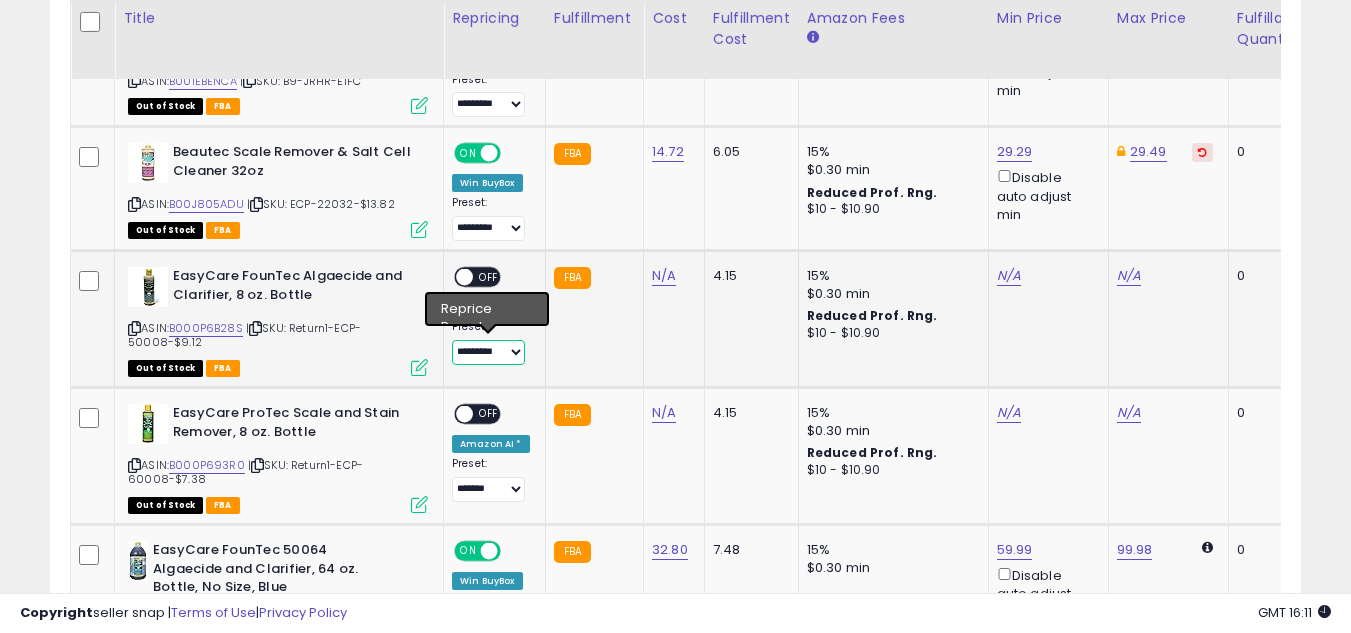 click on "**** ****** ******* *********" at bounding box center (488, 352) 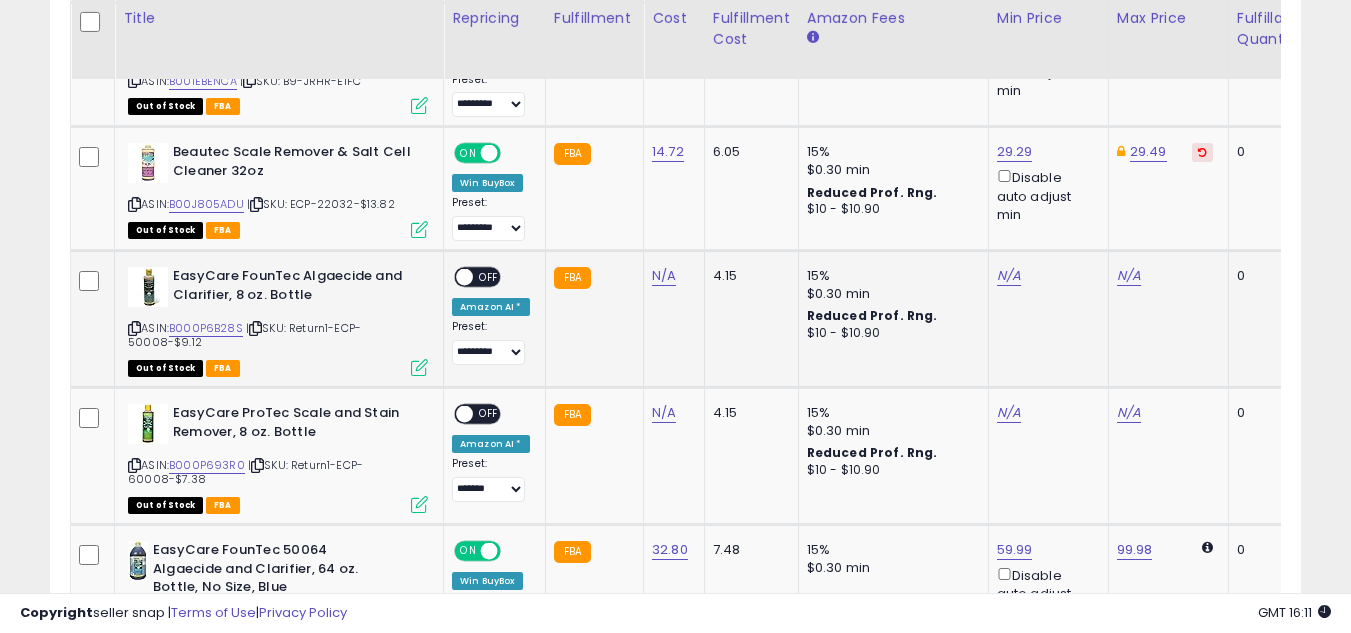 click at bounding box center (464, 277) 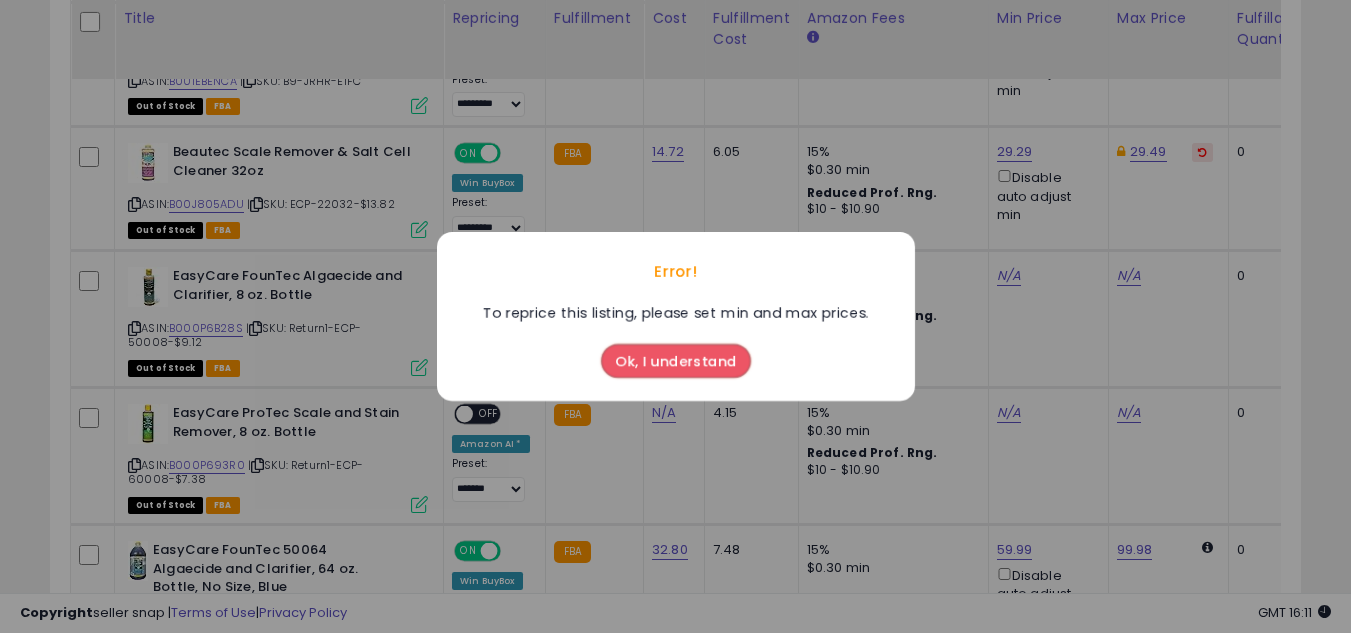 click on "Ok, I understand" at bounding box center (676, 361) 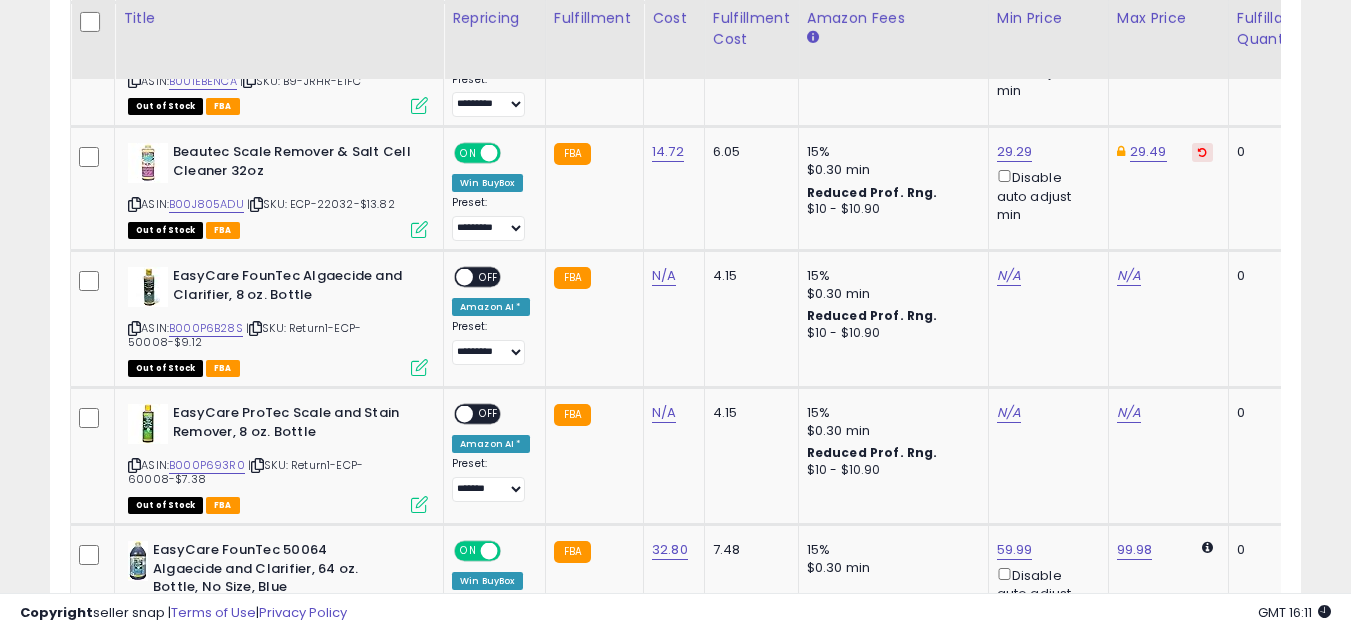 scroll, scrollTop: 0, scrollLeft: 153, axis: horizontal 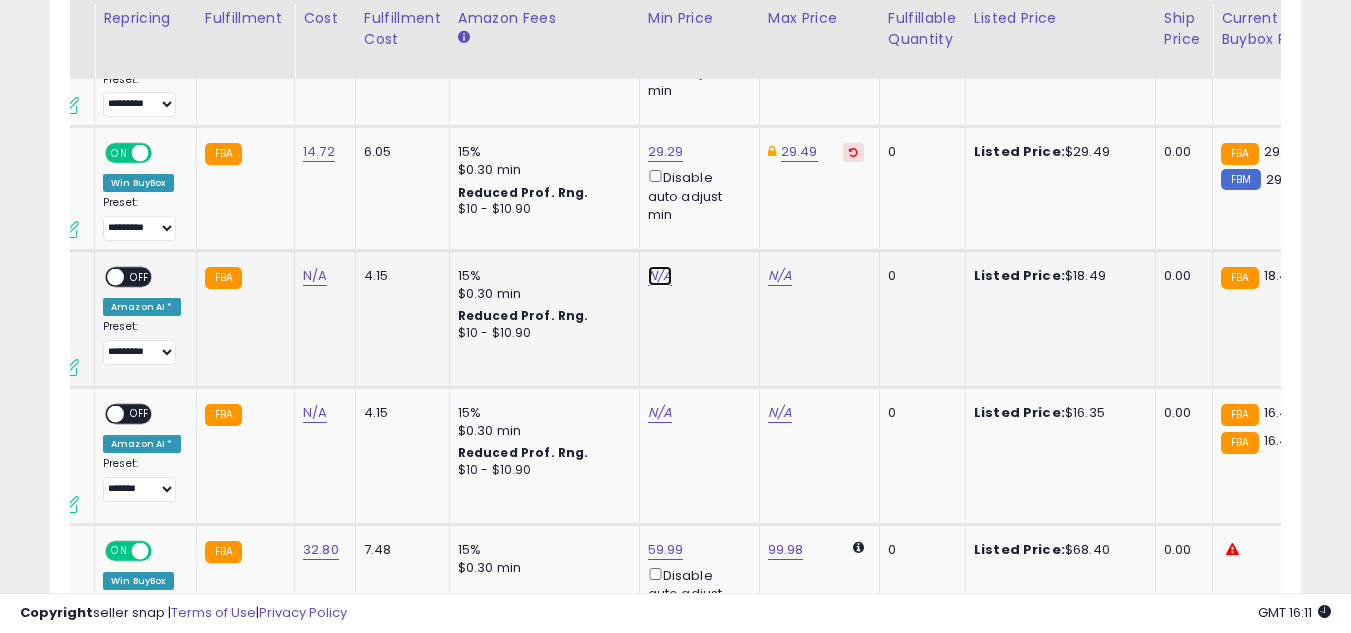 click on "N/A" at bounding box center (660, 276) 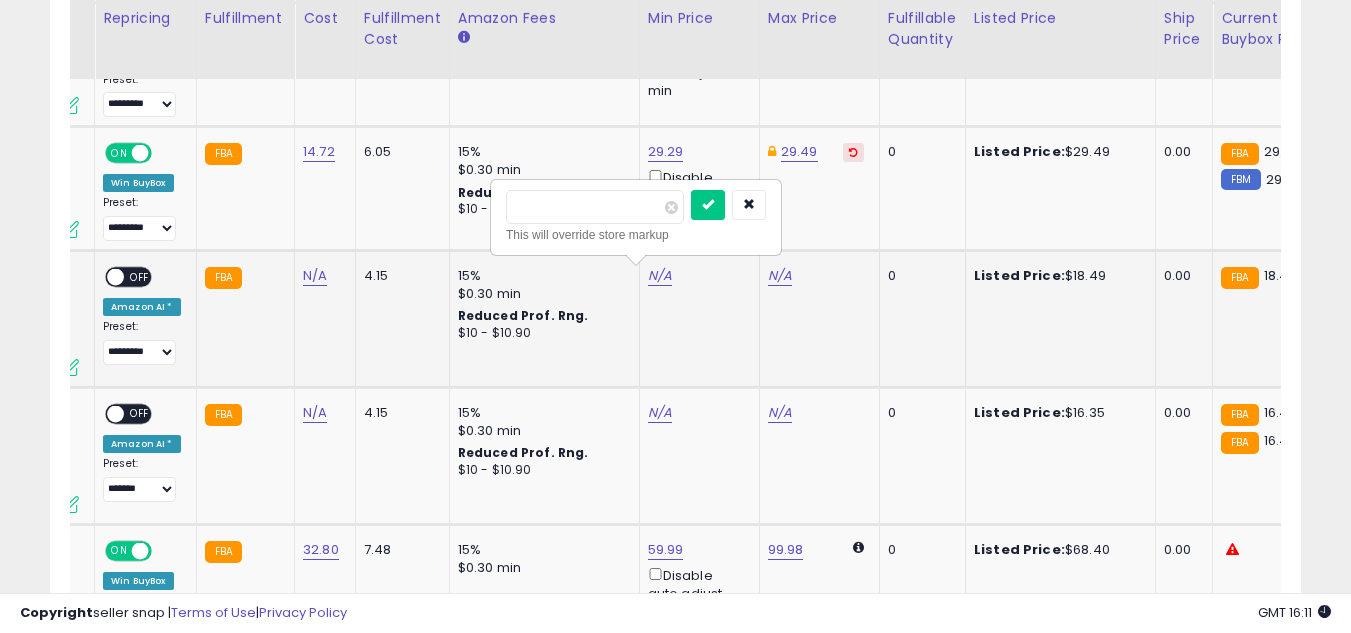 type on "**" 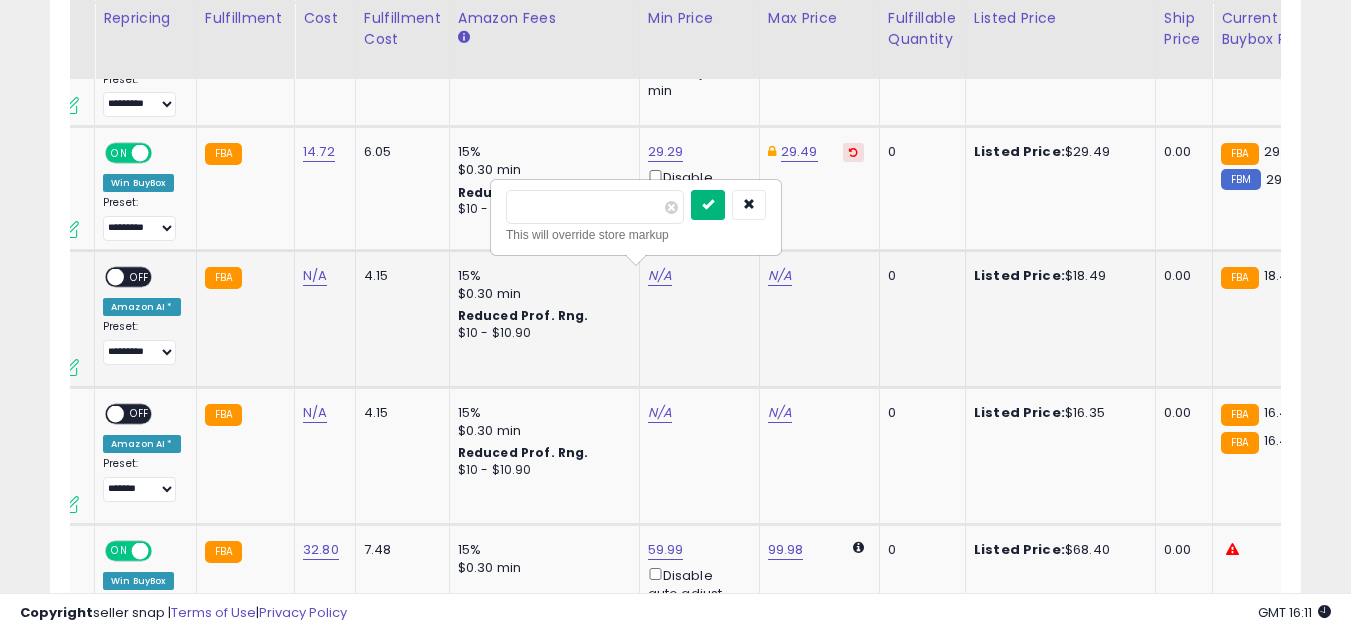 click at bounding box center [708, 204] 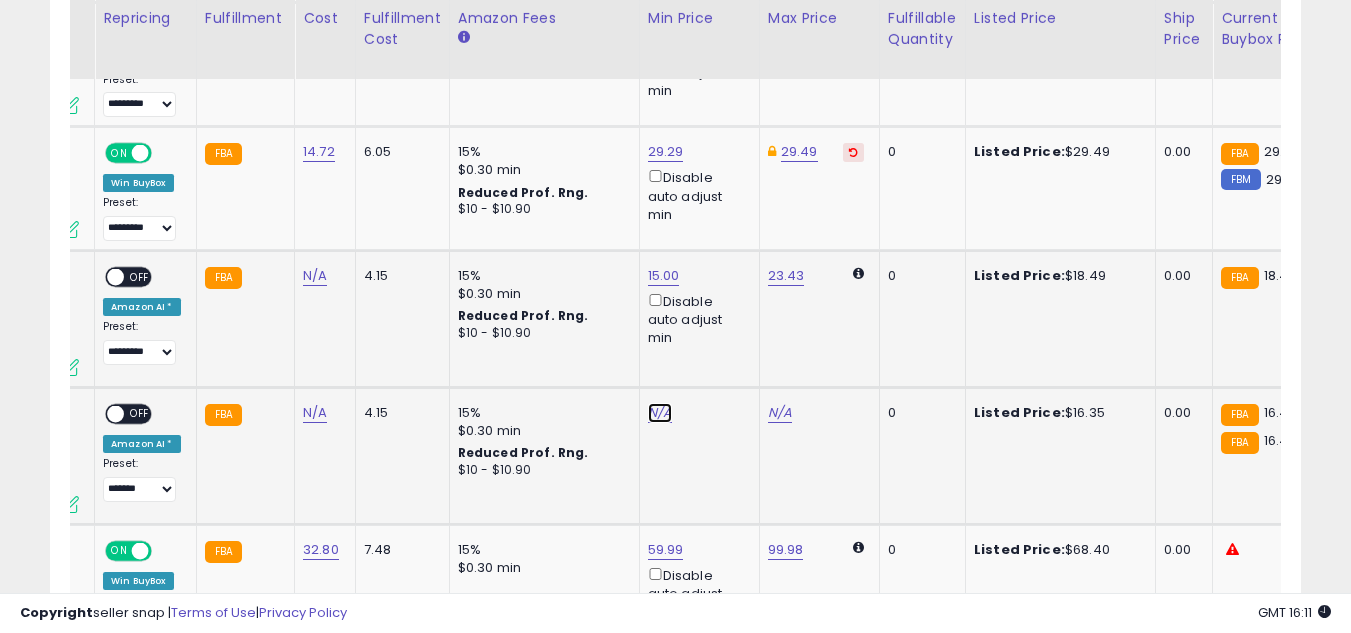 click on "N/A" at bounding box center [660, 413] 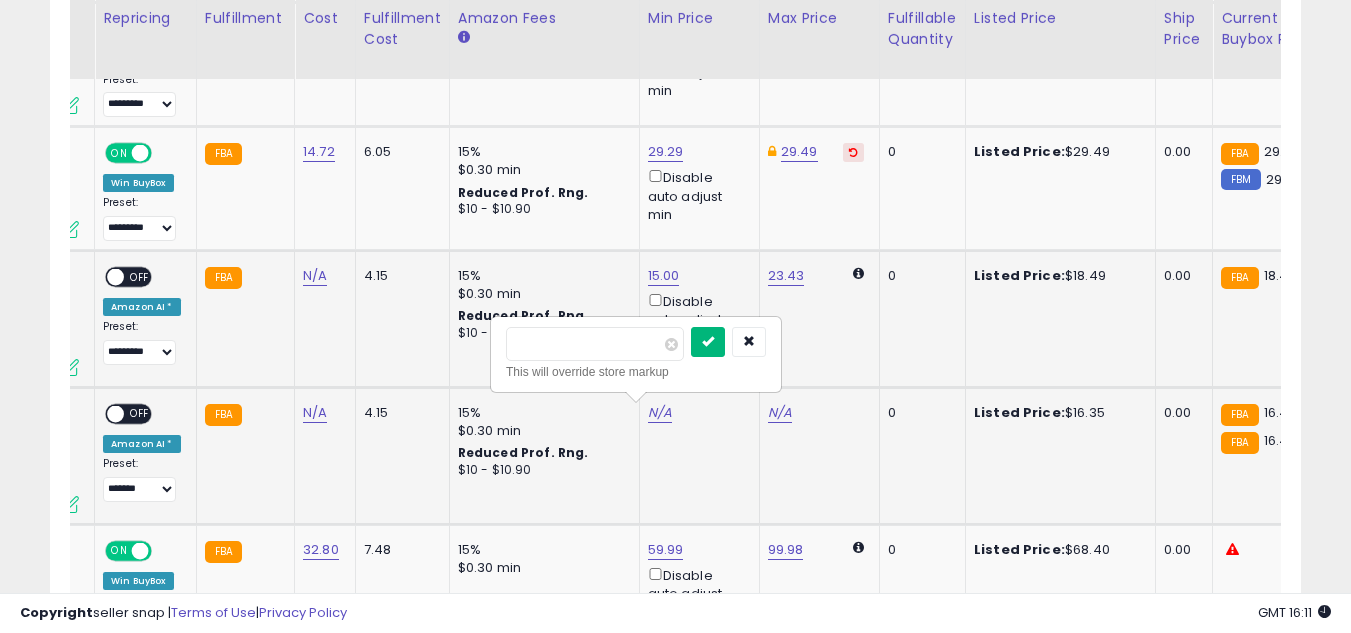 type on "**" 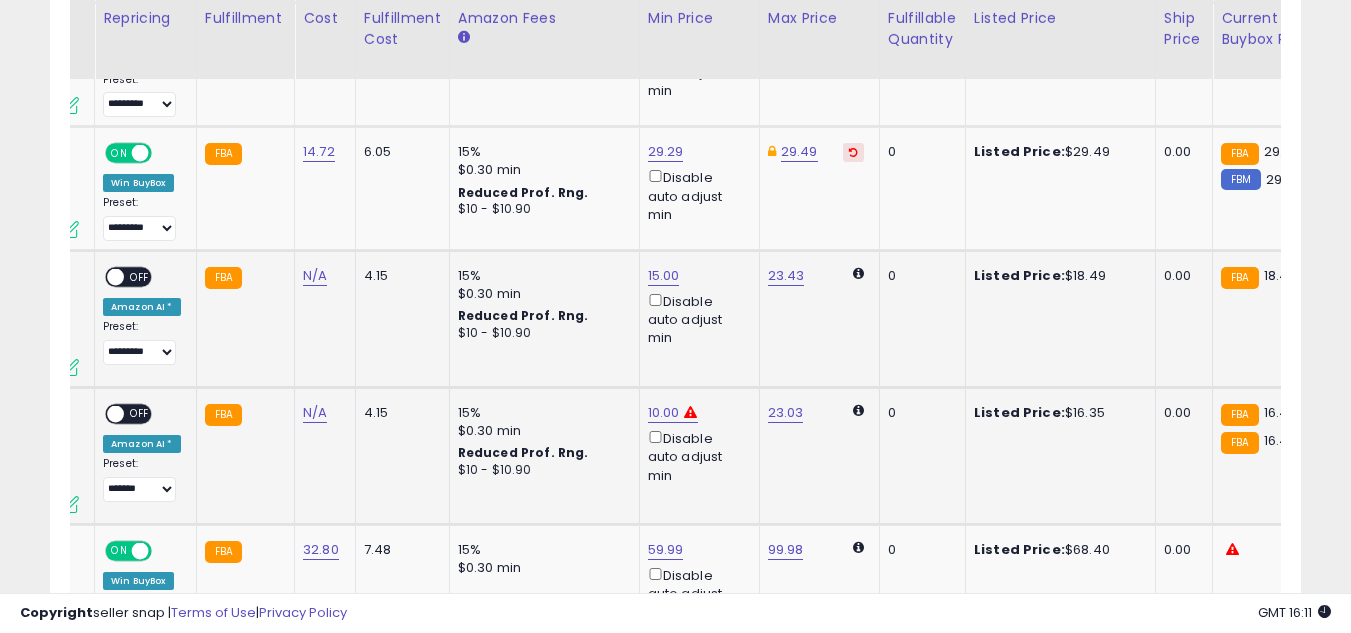 scroll 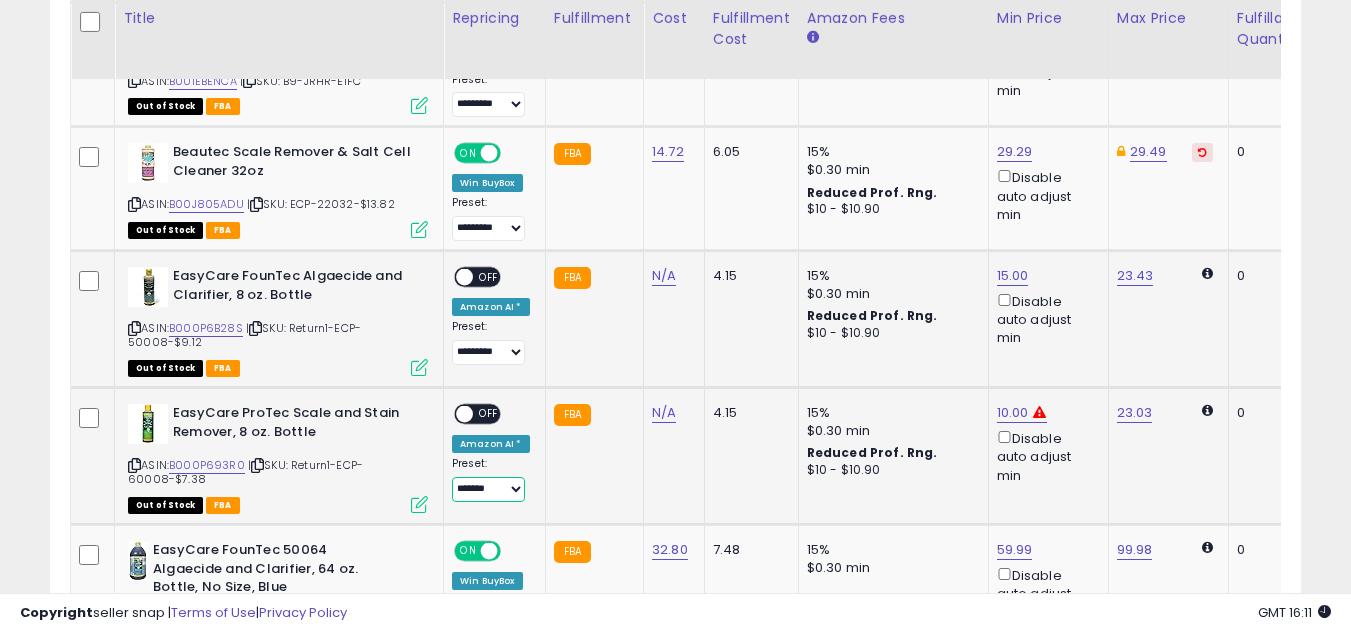 click on "**** ****** ******* *********" at bounding box center (488, 489) 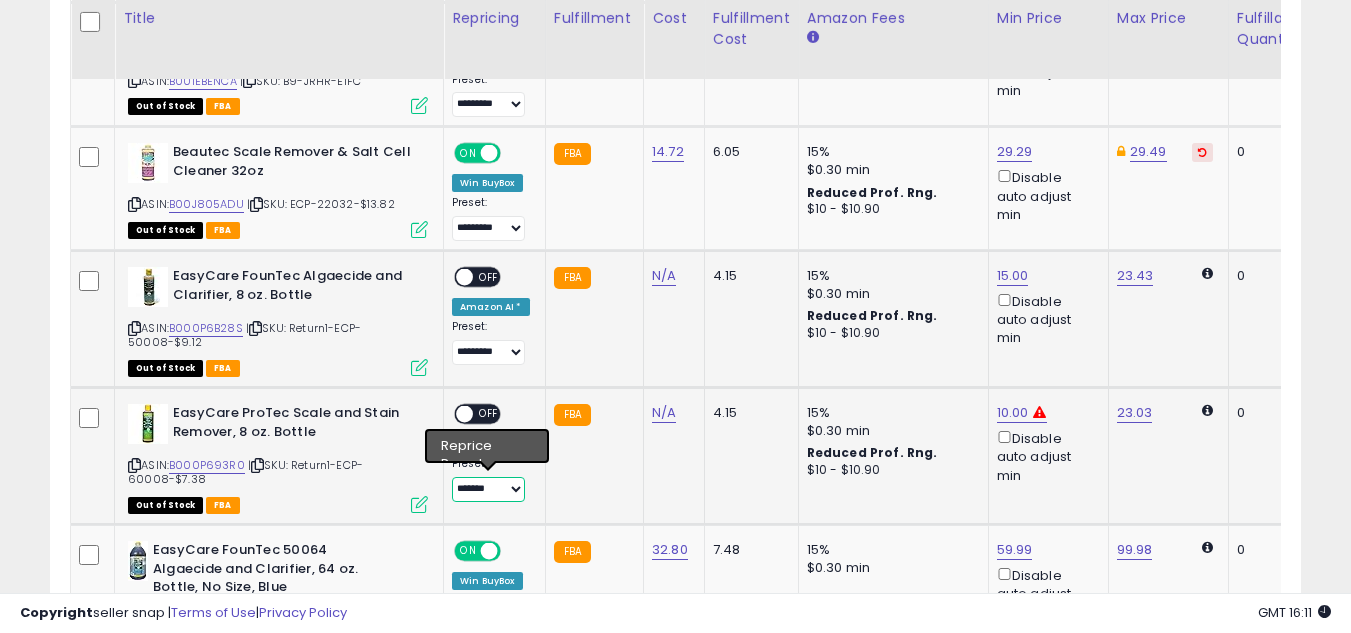 select on "*********" 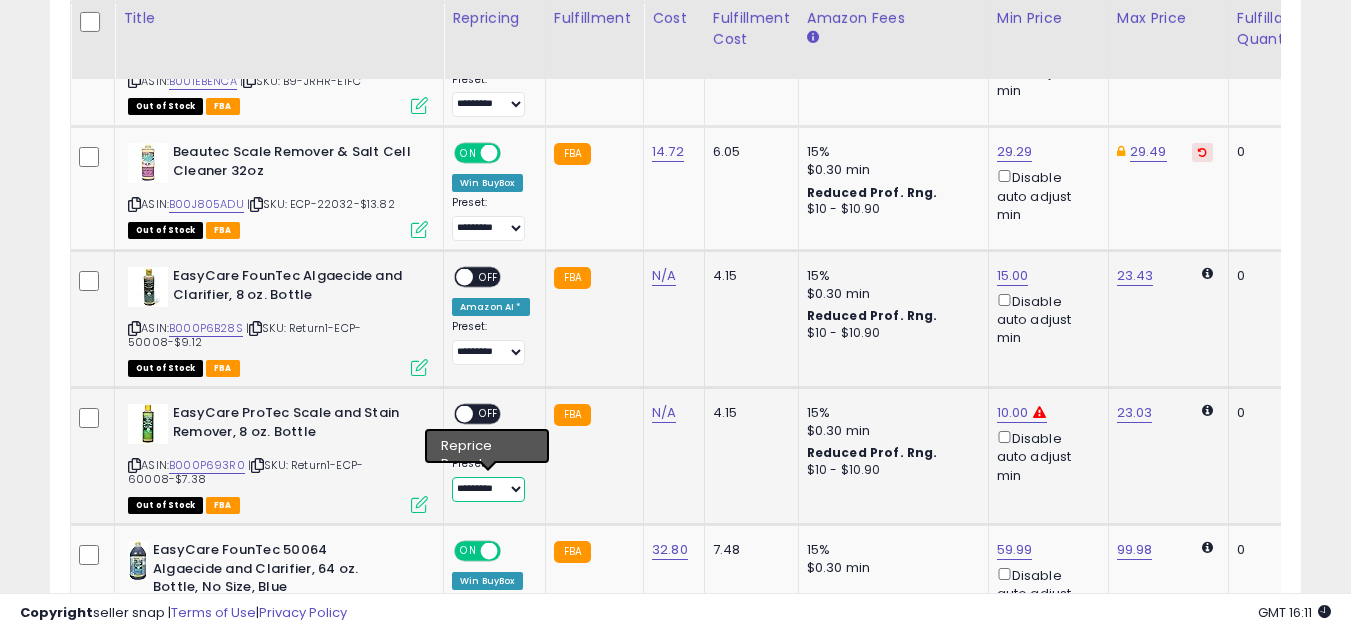 click on "**** ****** ******* *********" at bounding box center (488, 489) 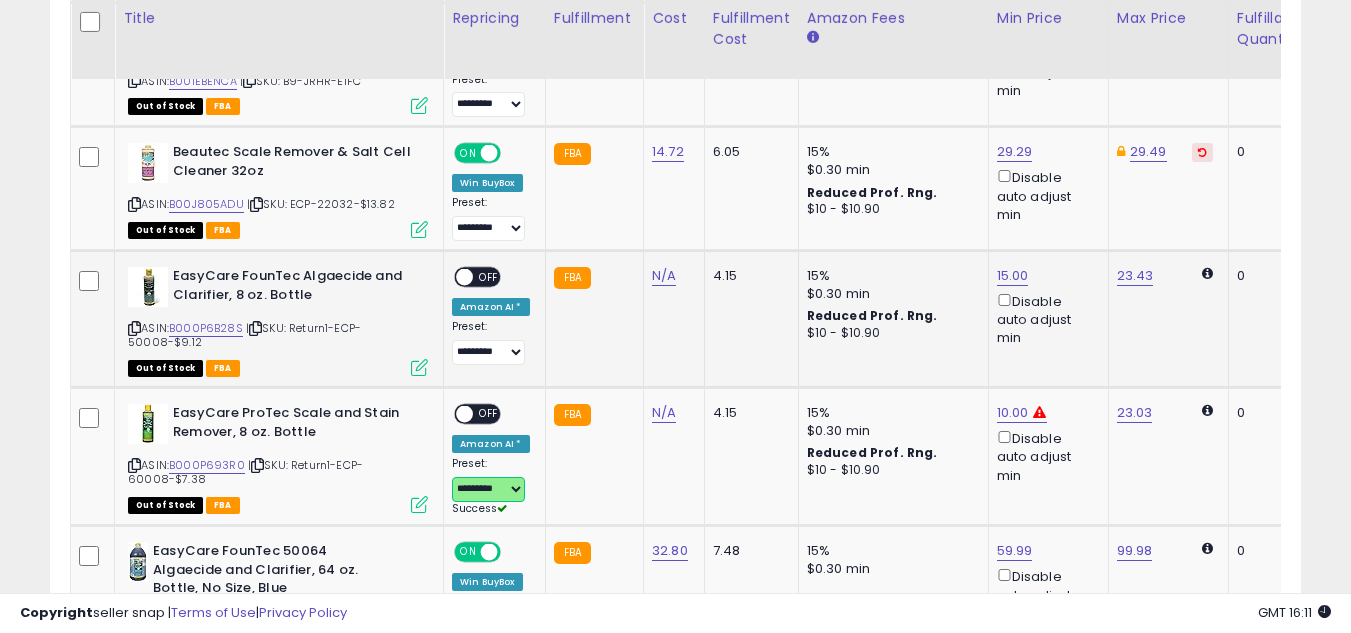 click at bounding box center (464, 277) 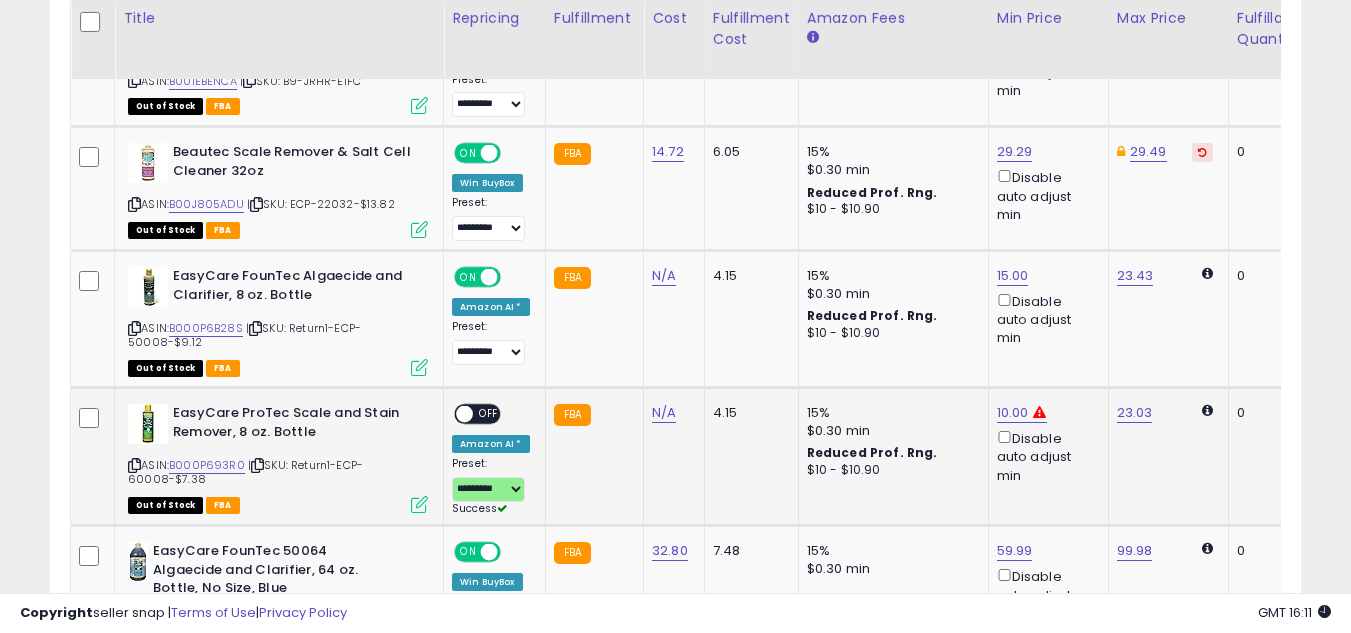 click on "OFF" at bounding box center (489, 414) 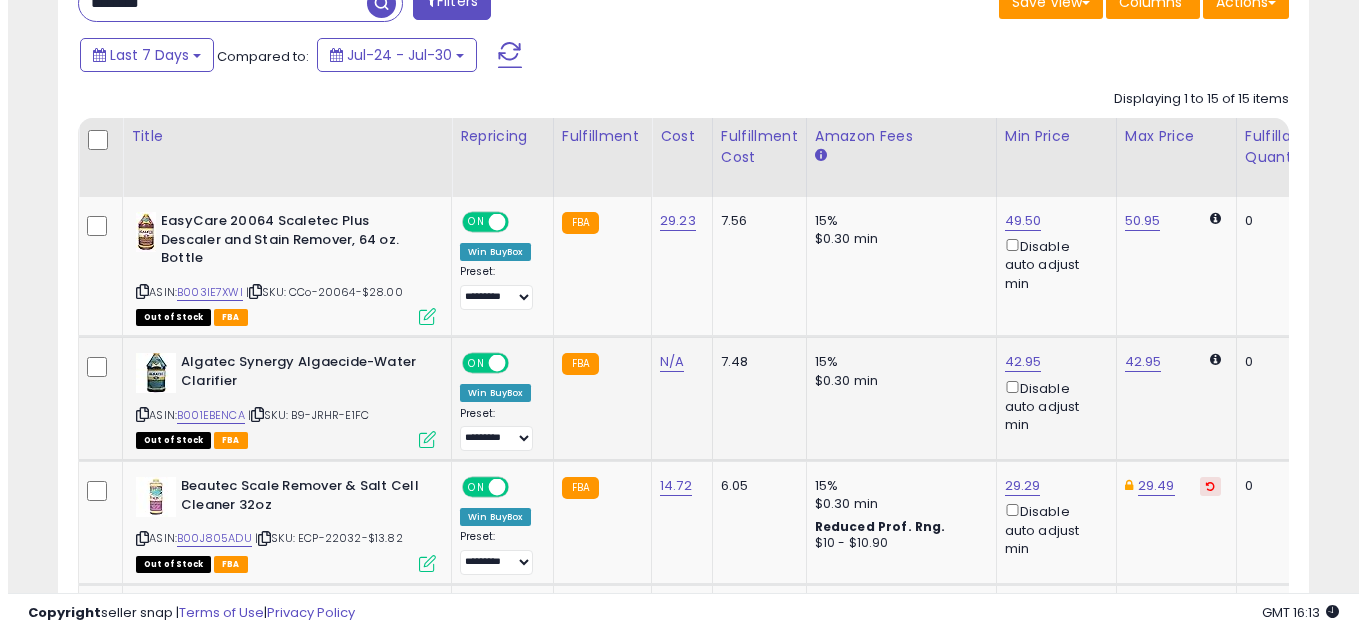 scroll, scrollTop: 839, scrollLeft: 0, axis: vertical 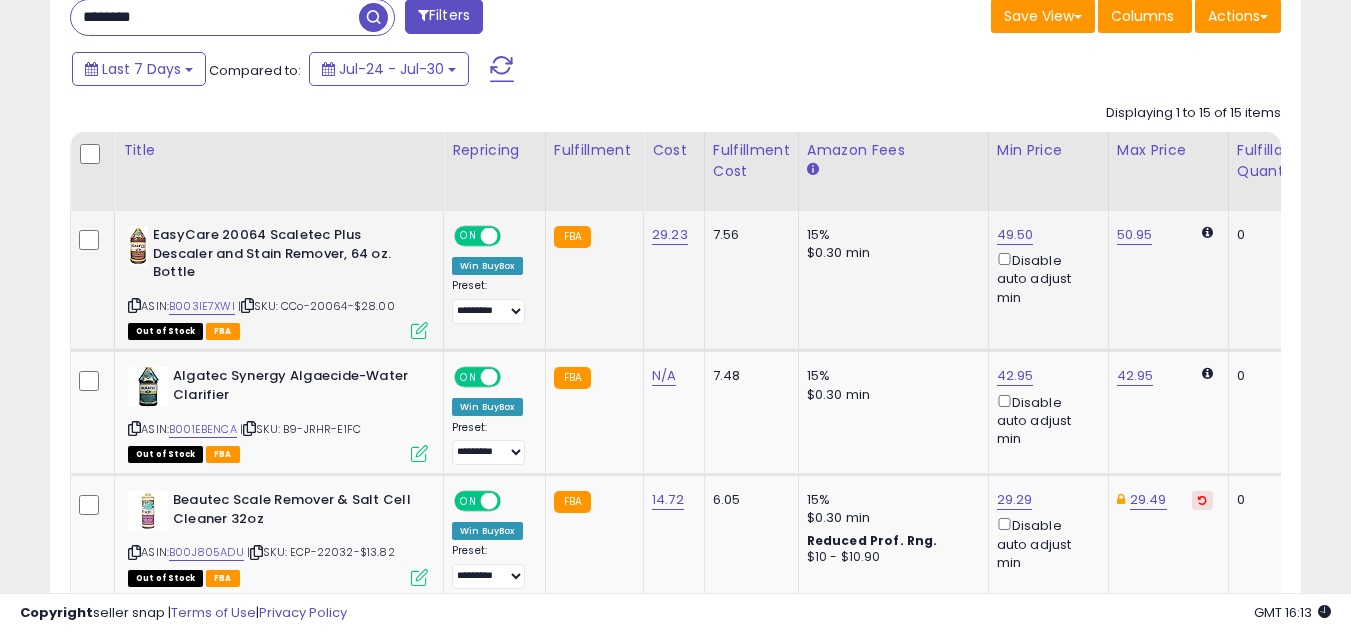 click at bounding box center [419, 330] 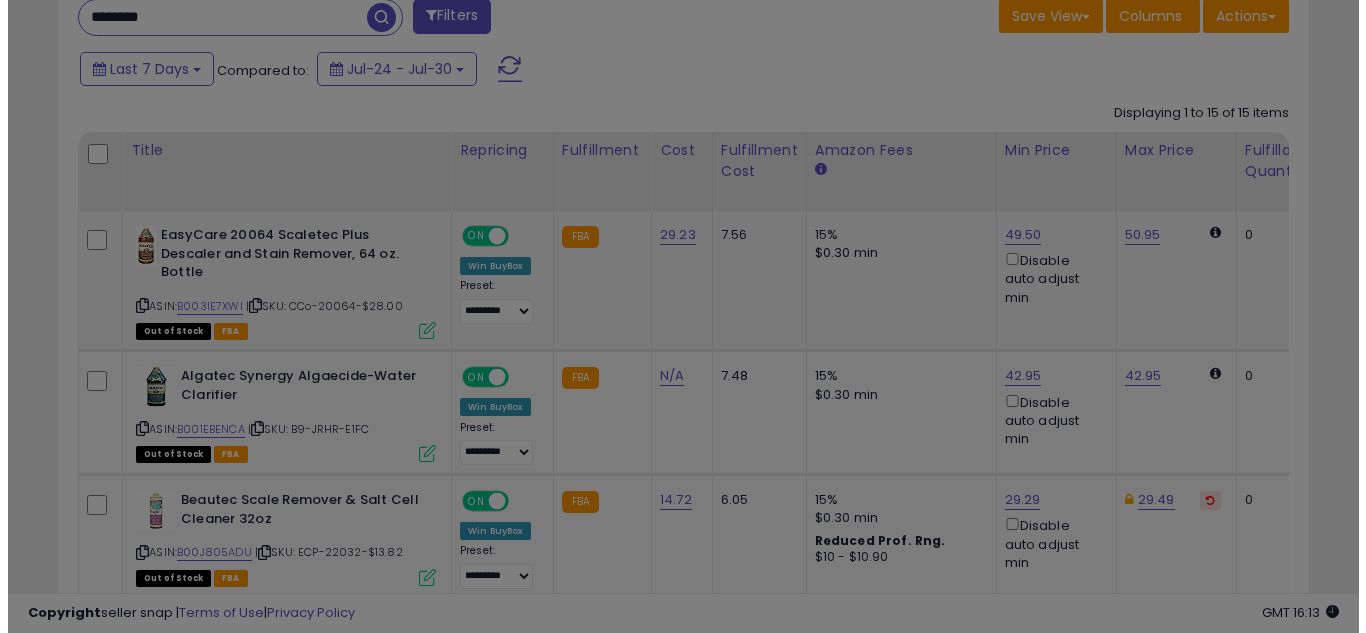 scroll, scrollTop: 999590, scrollLeft: 999267, axis: both 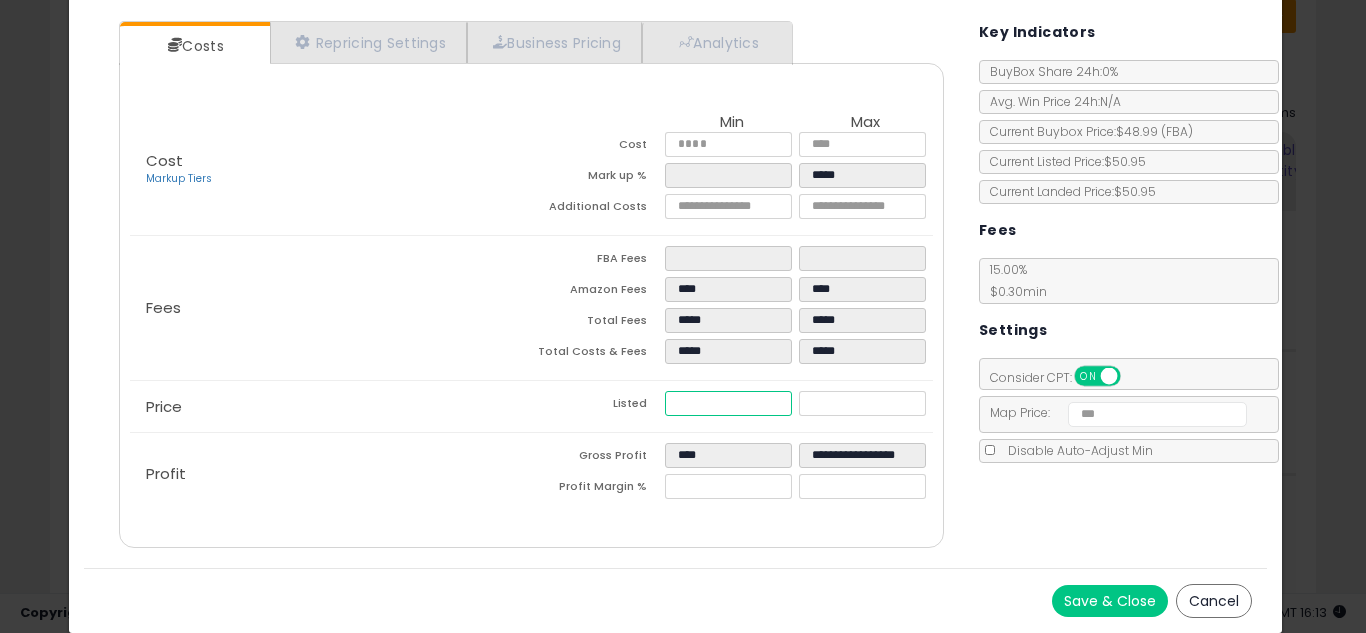 drag, startPoint x: 680, startPoint y: 399, endPoint x: 588, endPoint y: 392, distance: 92.26592 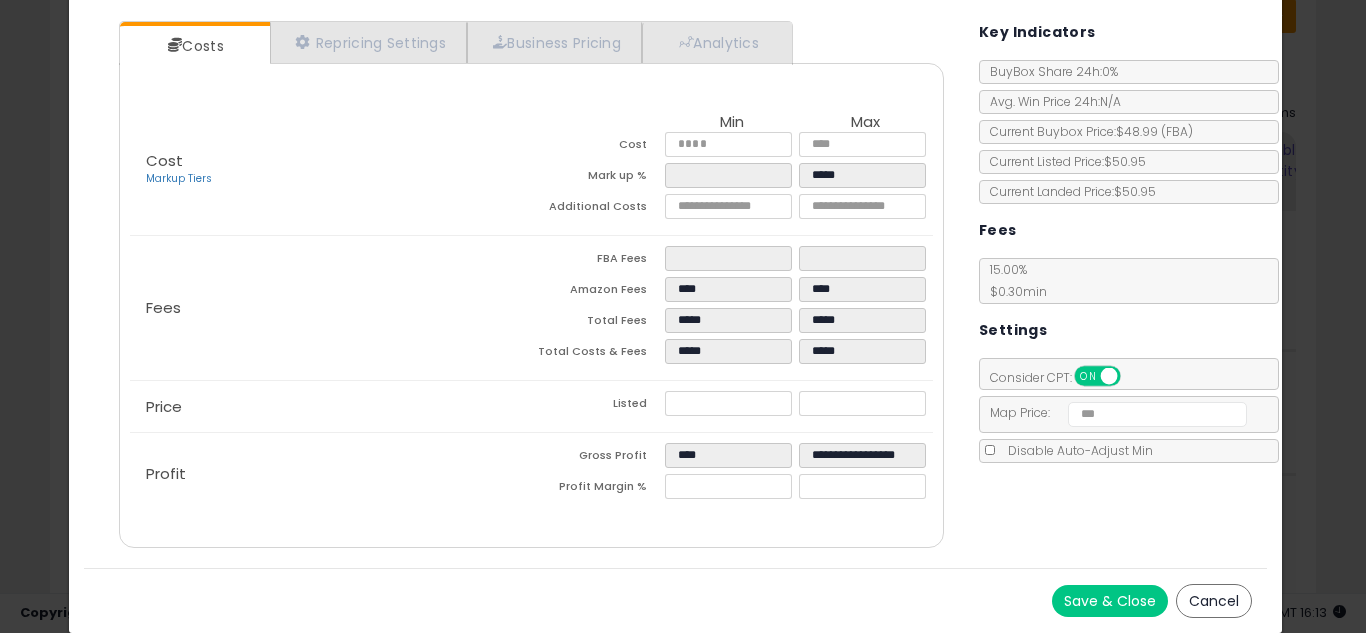 click on "Cancel" at bounding box center (1214, 601) 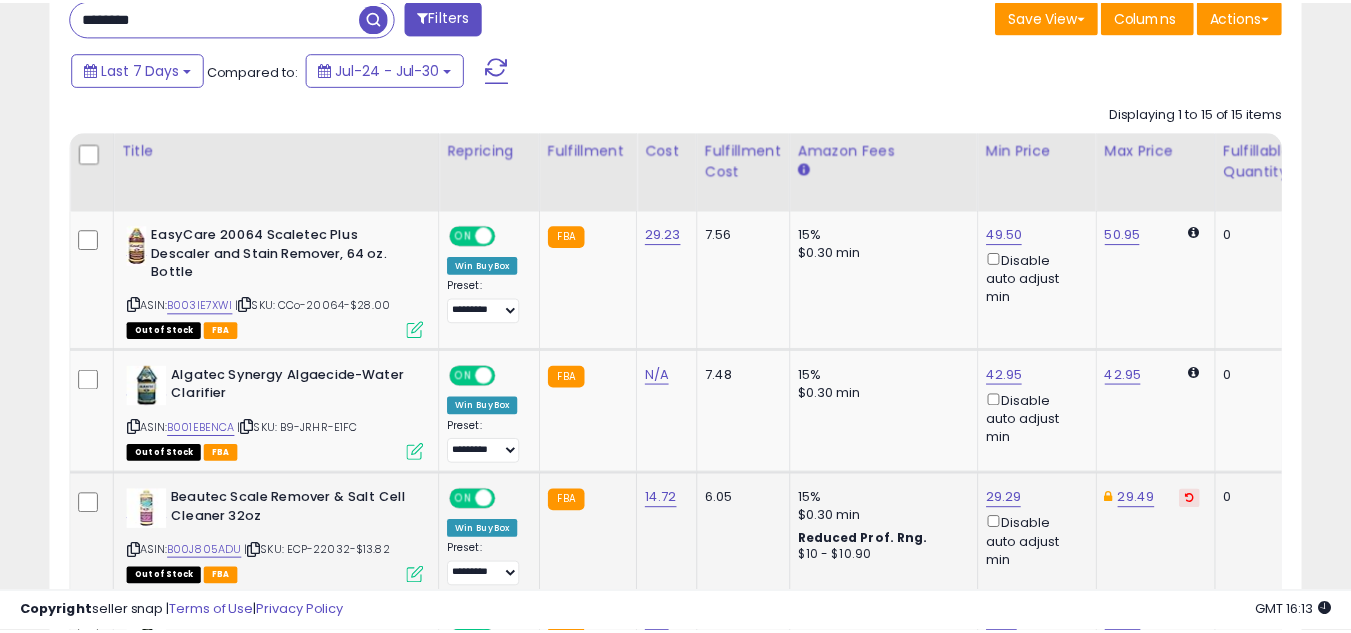 scroll, scrollTop: 410, scrollLeft: 724, axis: both 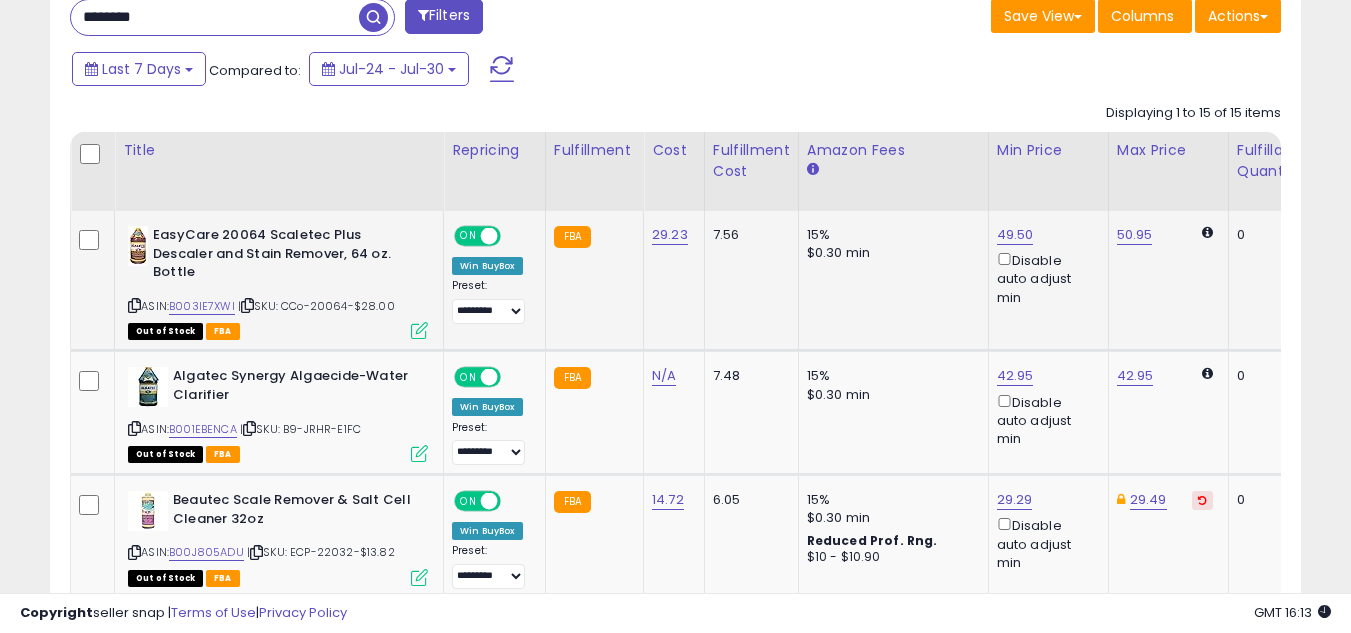click at bounding box center (419, 330) 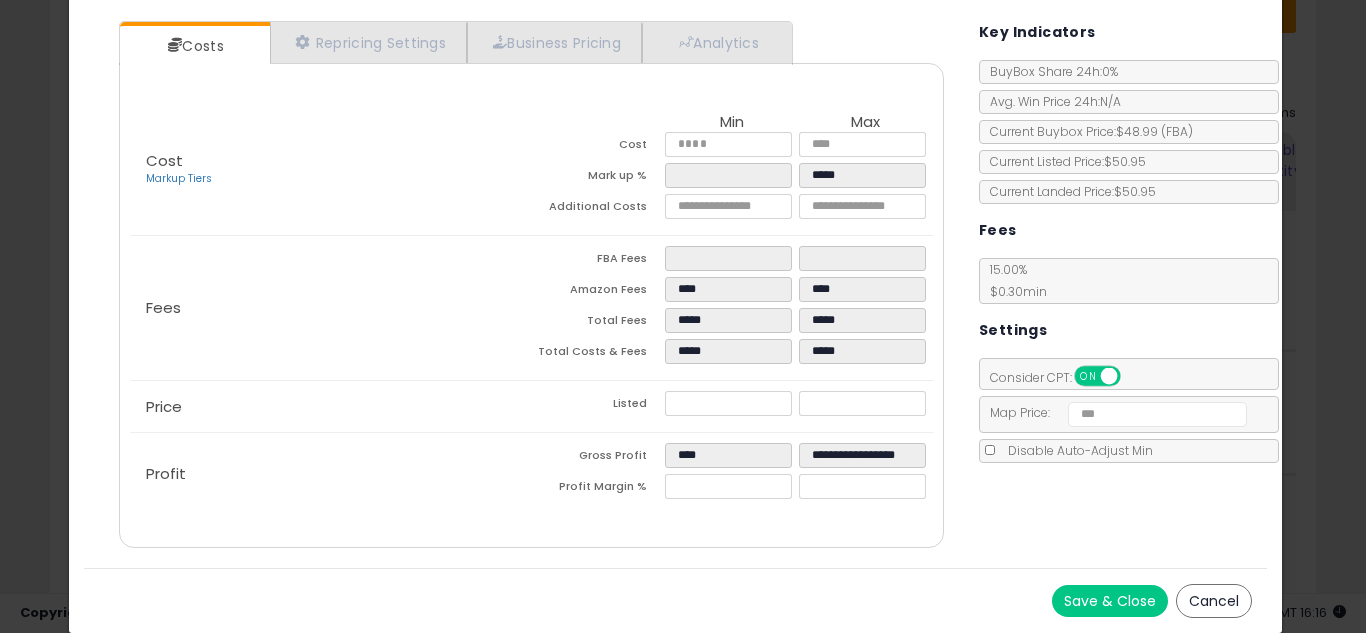 click on "× Close
EasyCare 20064 Scaletec Plus Descaler and Stain Remover, 64 oz. Bottle
ASIN:  [ASIN]
|
SKU:  CCo-20064-$28.00
FBA
Repricing:
ON   OFF
Retrieving listing data..." 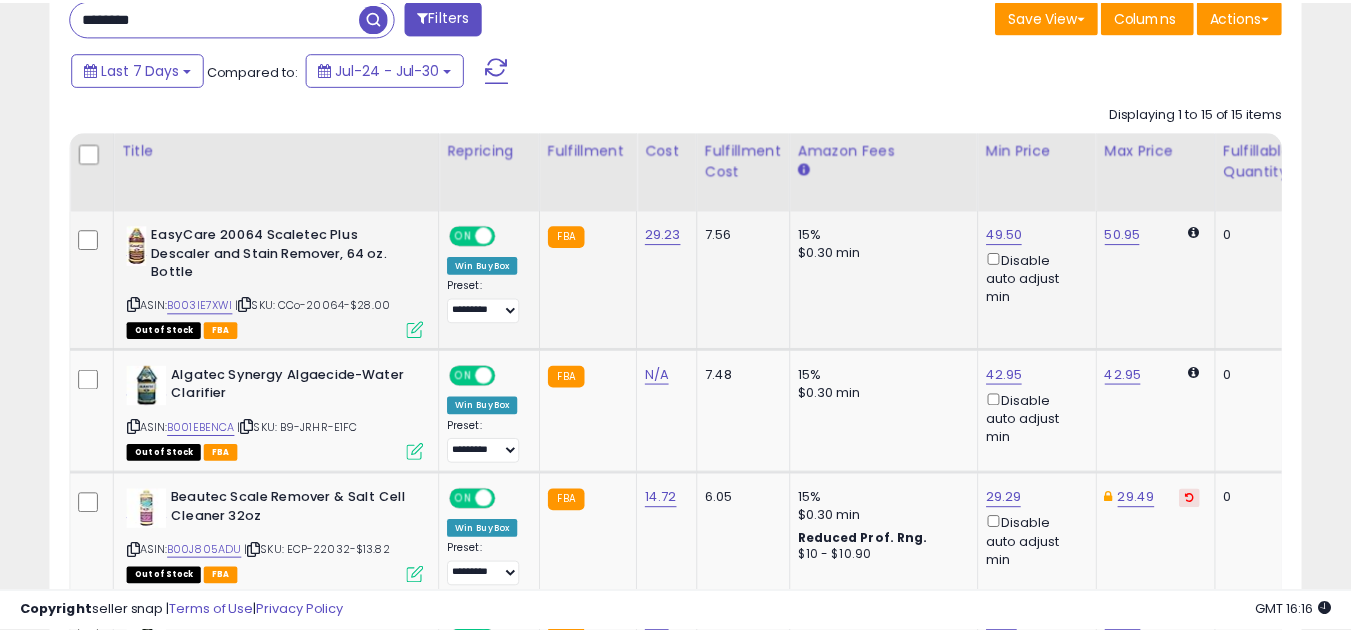scroll, scrollTop: 410, scrollLeft: 724, axis: both 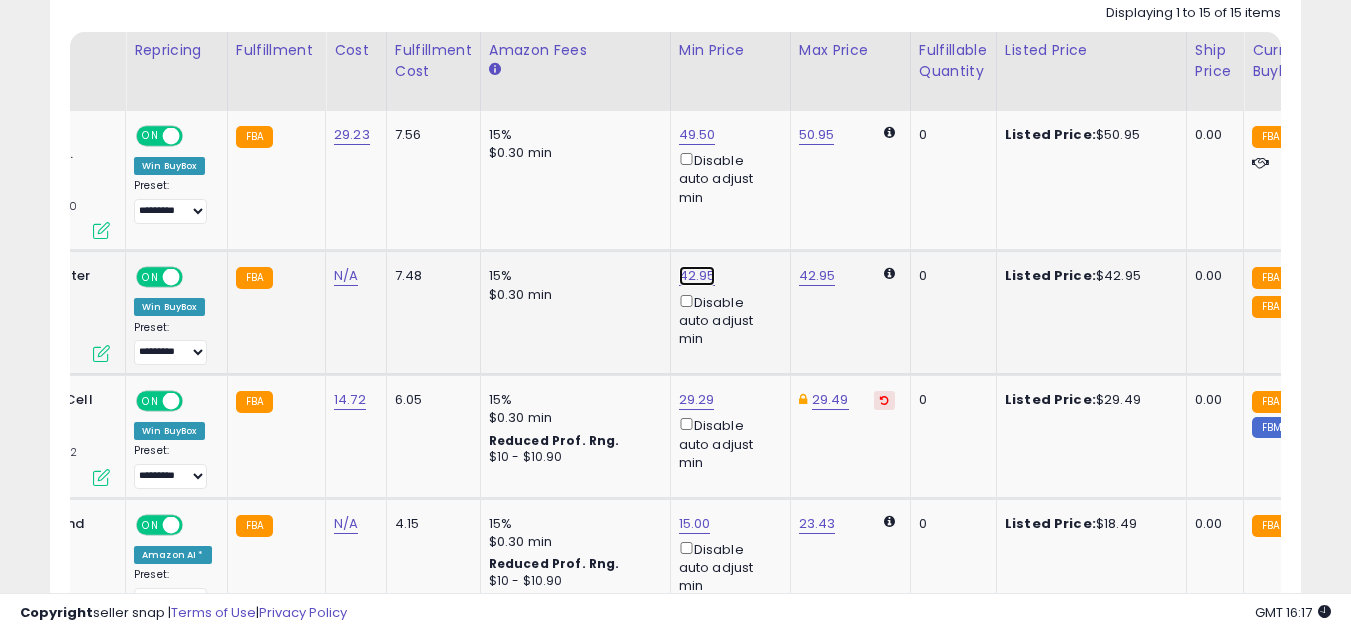 click on "42.95" at bounding box center (697, 135) 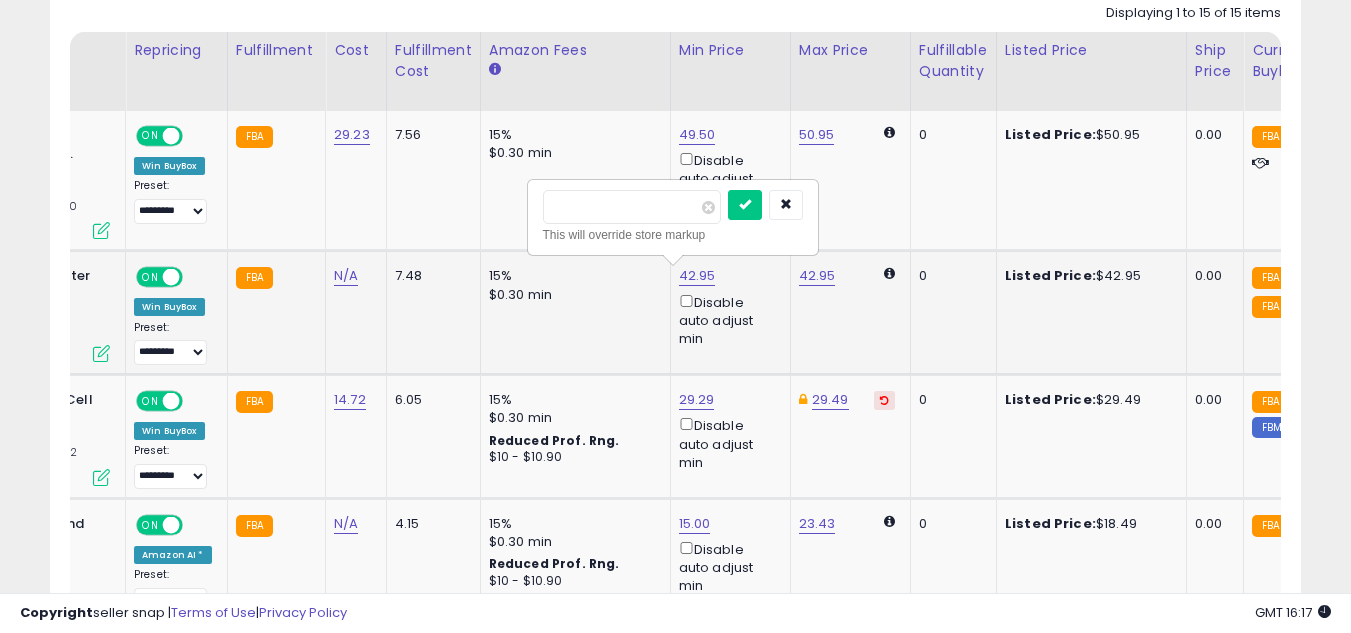 click on "*****" at bounding box center [632, 207] 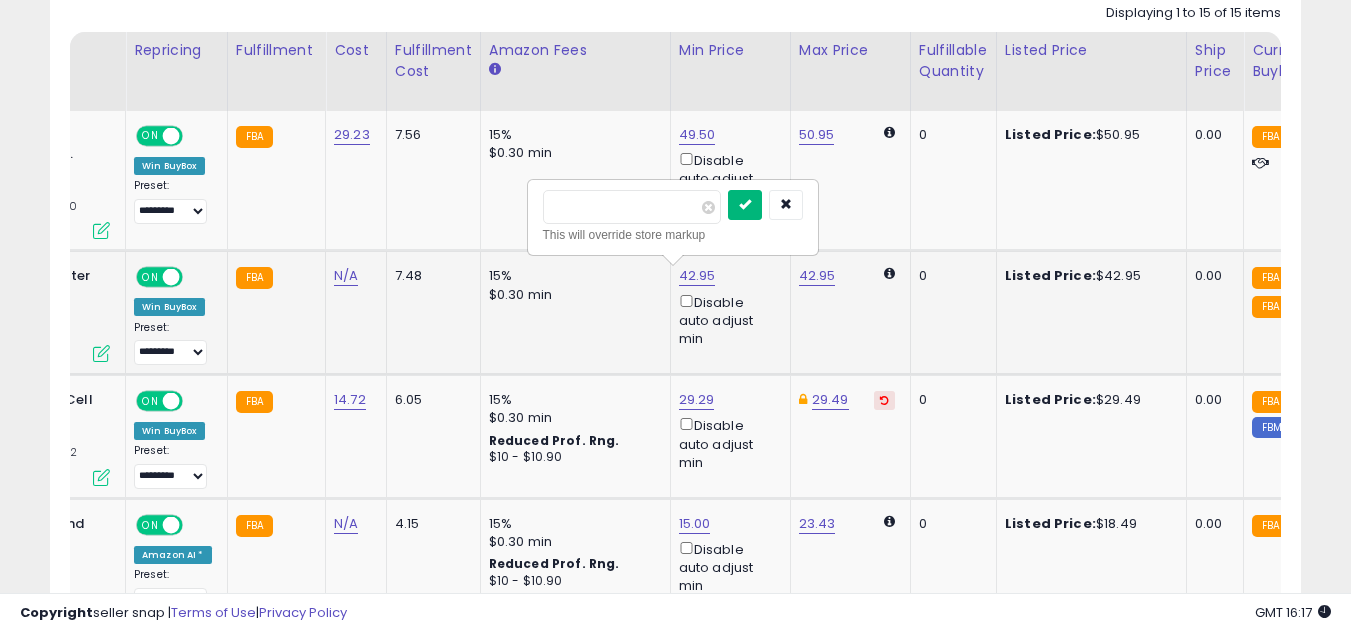 type on "*****" 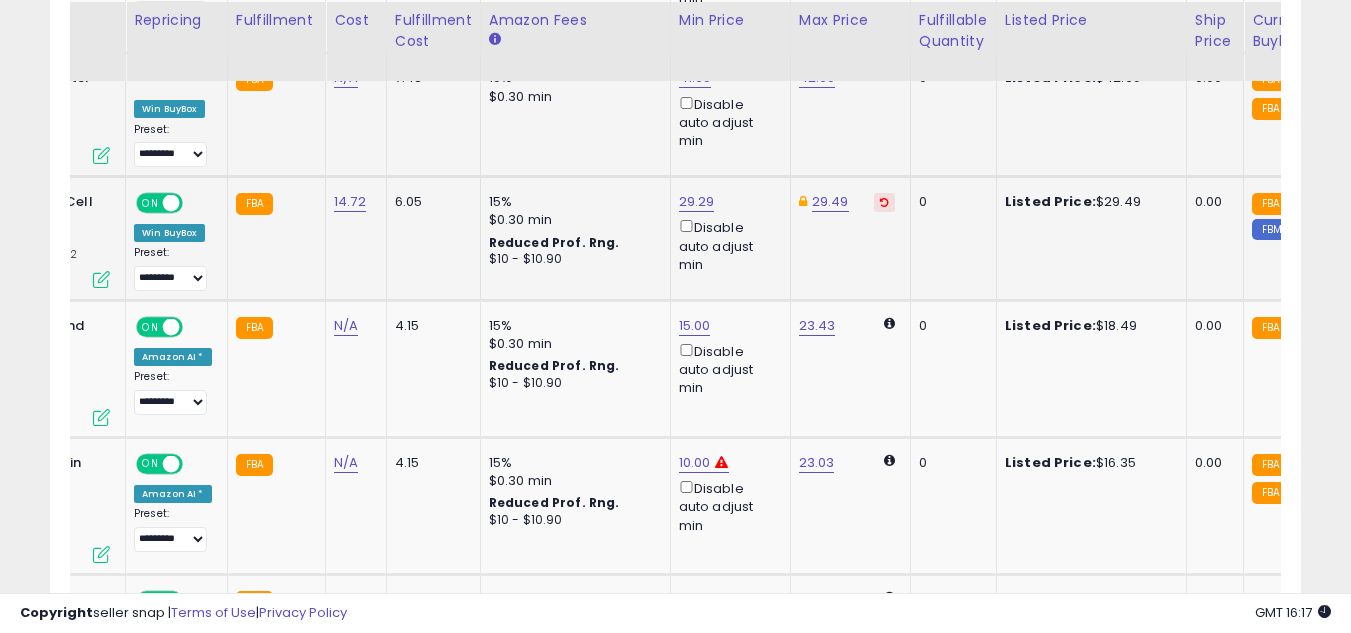 scroll, scrollTop: 1139, scrollLeft: 0, axis: vertical 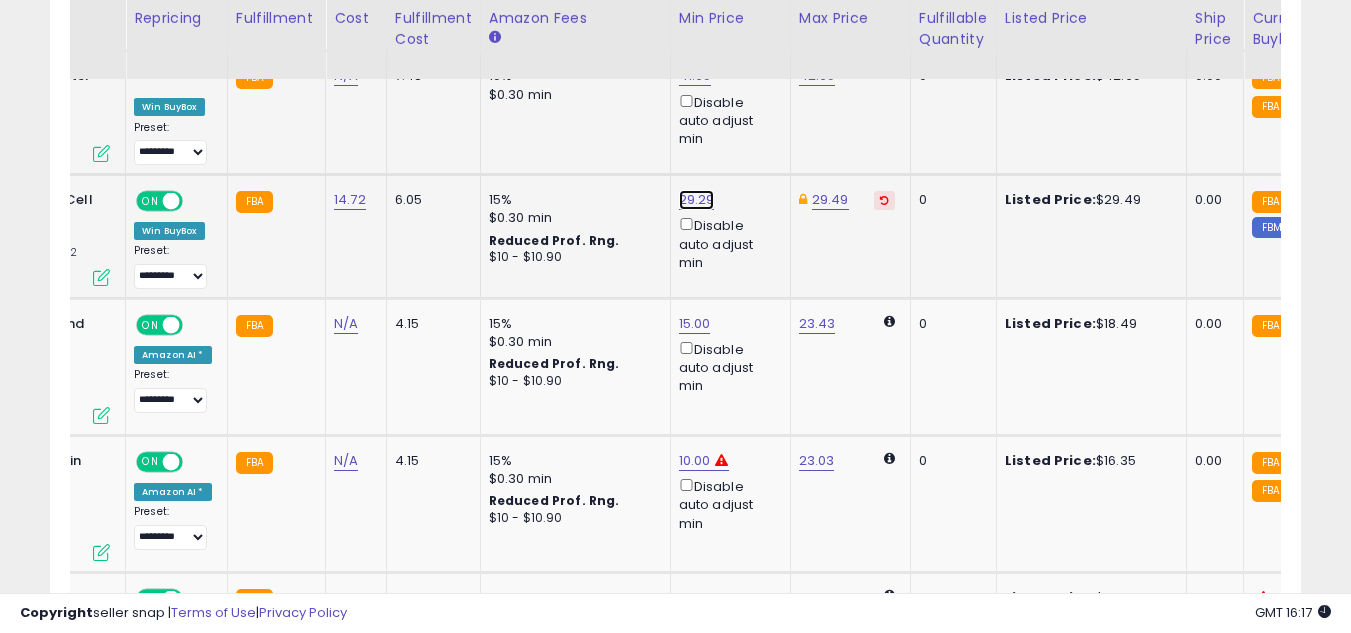 click on "29.29" at bounding box center (697, -65) 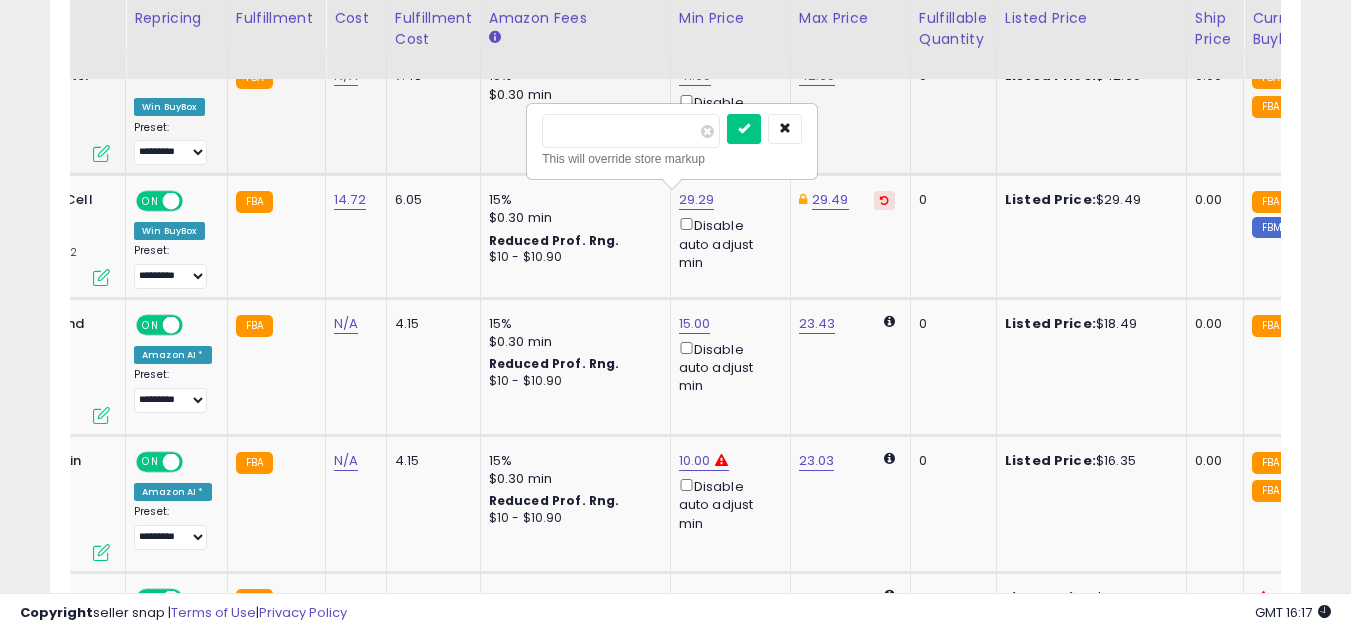 drag, startPoint x: 646, startPoint y: 138, endPoint x: 404, endPoint y: 144, distance: 242.07437 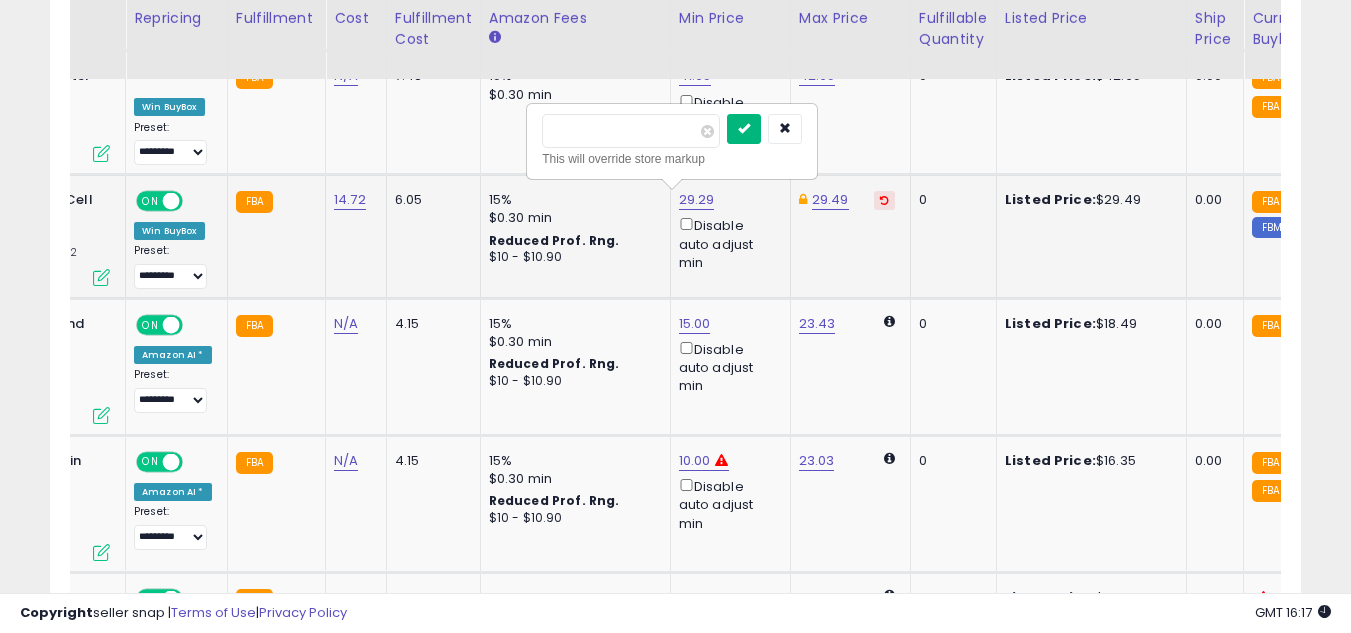type on "*****" 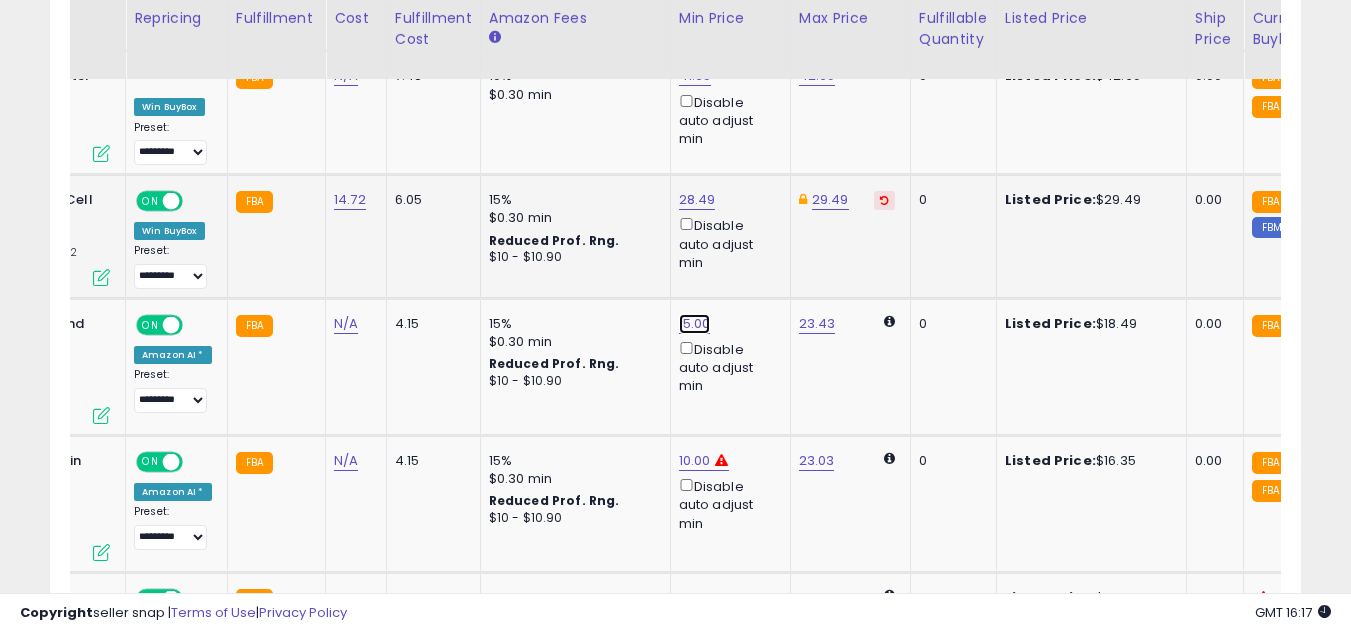 click on "15.00" at bounding box center (697, -65) 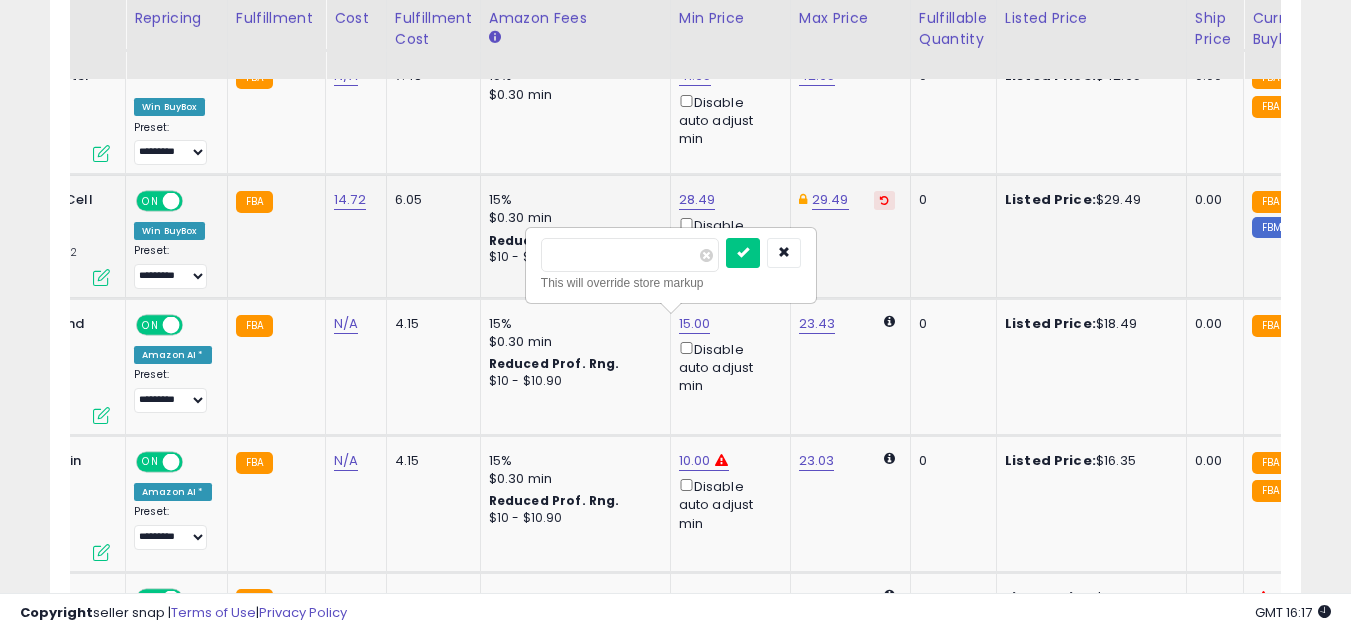 drag, startPoint x: 644, startPoint y: 259, endPoint x: 458, endPoint y: 255, distance: 186.043 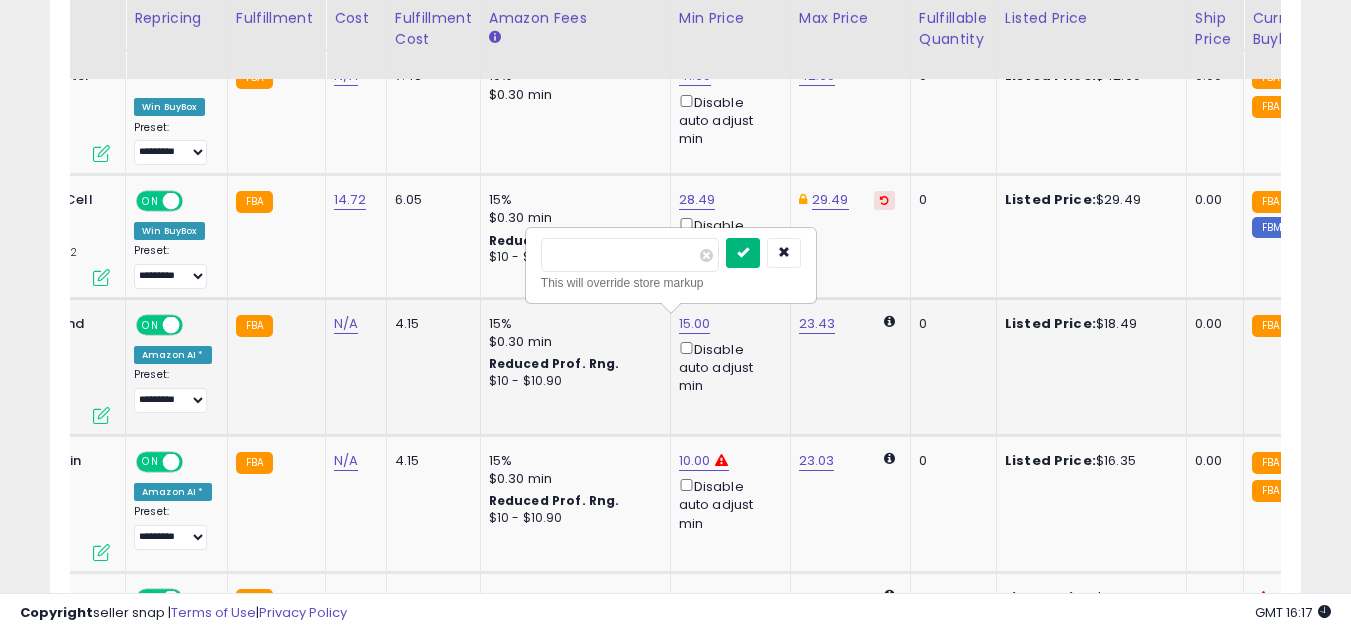 type on "*****" 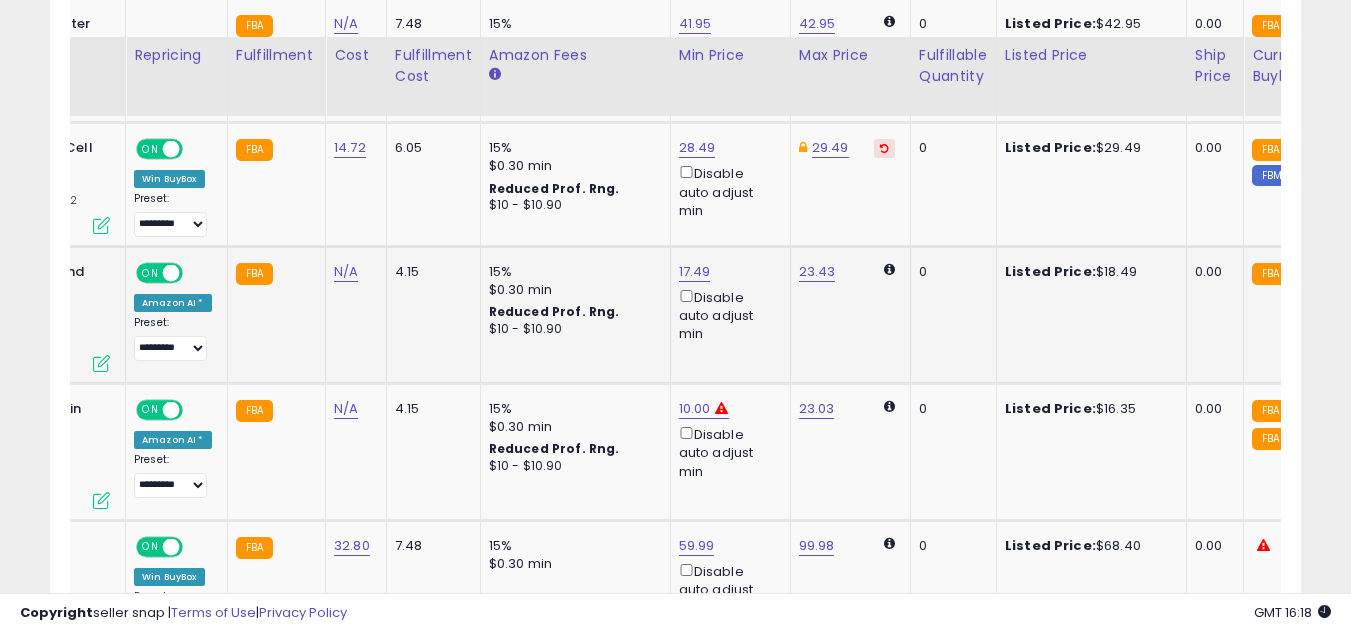 scroll, scrollTop: 1239, scrollLeft: 0, axis: vertical 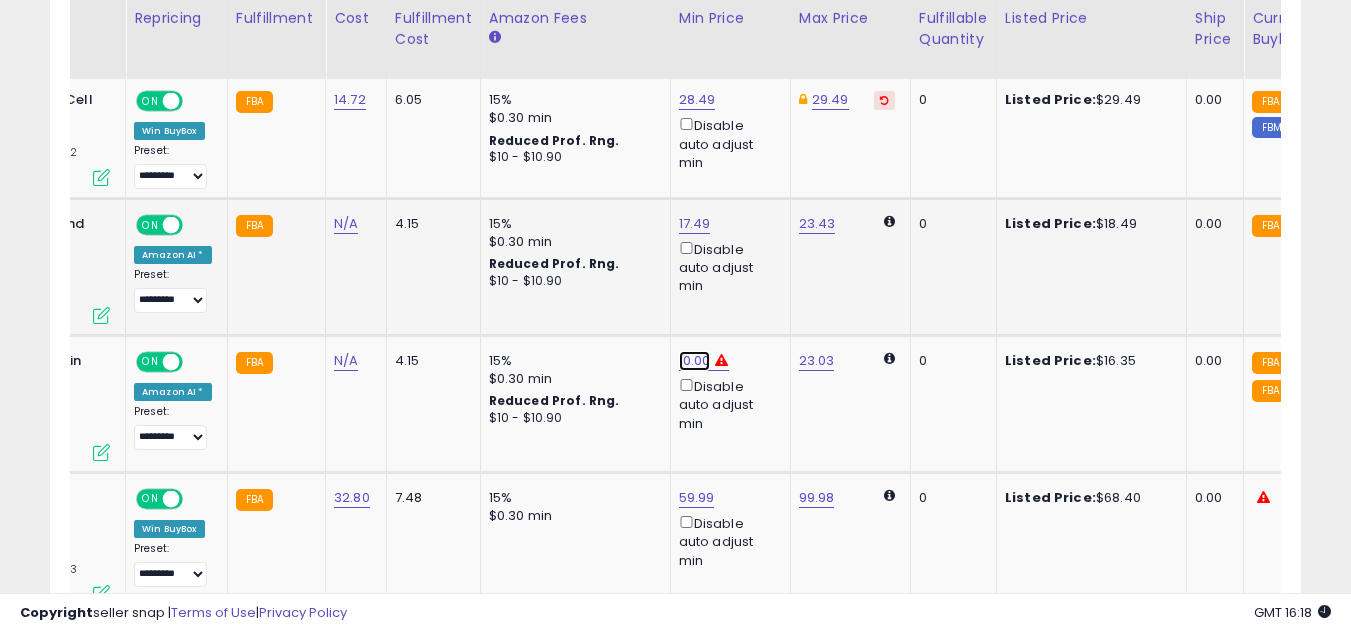 click on "10.00" at bounding box center (697, -165) 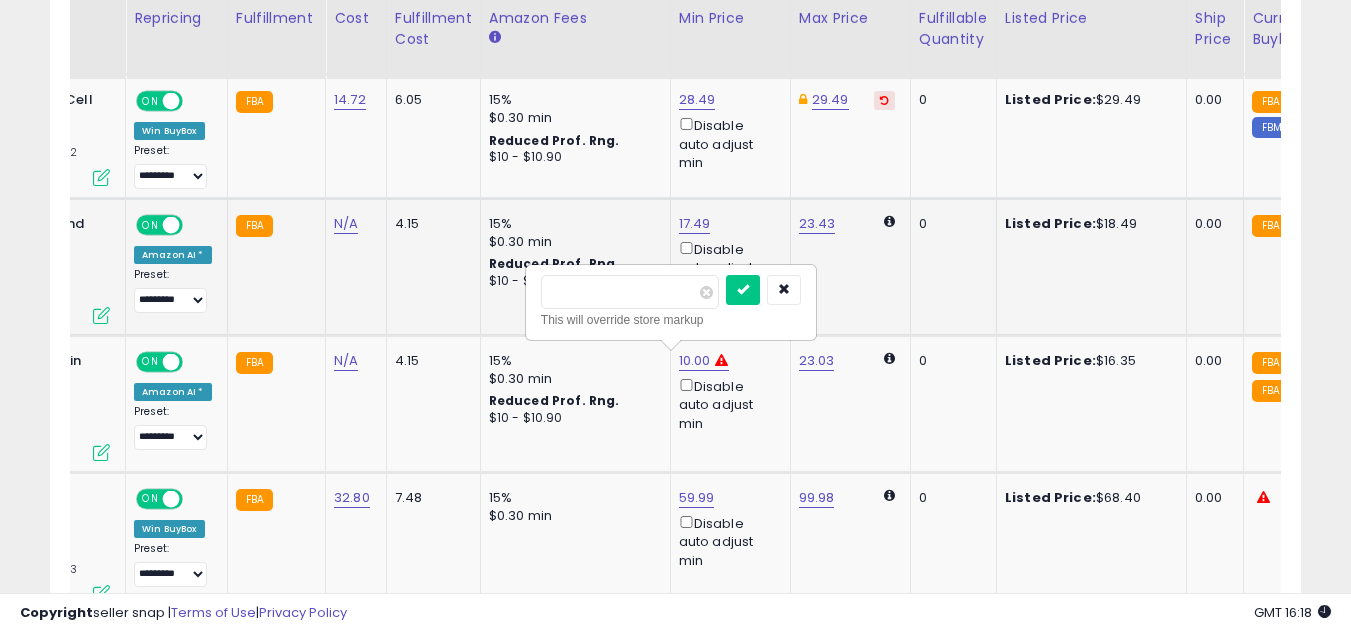 drag, startPoint x: 620, startPoint y: 299, endPoint x: 470, endPoint y: 296, distance: 150.03 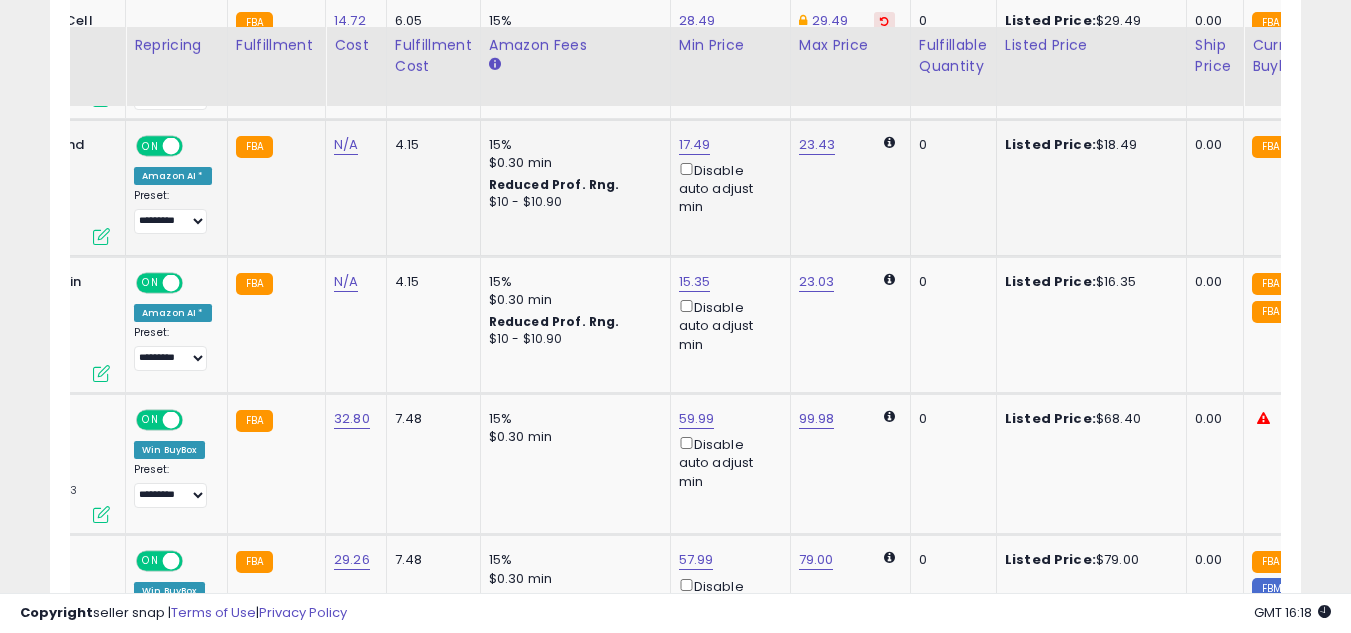 scroll, scrollTop: 1439, scrollLeft: 0, axis: vertical 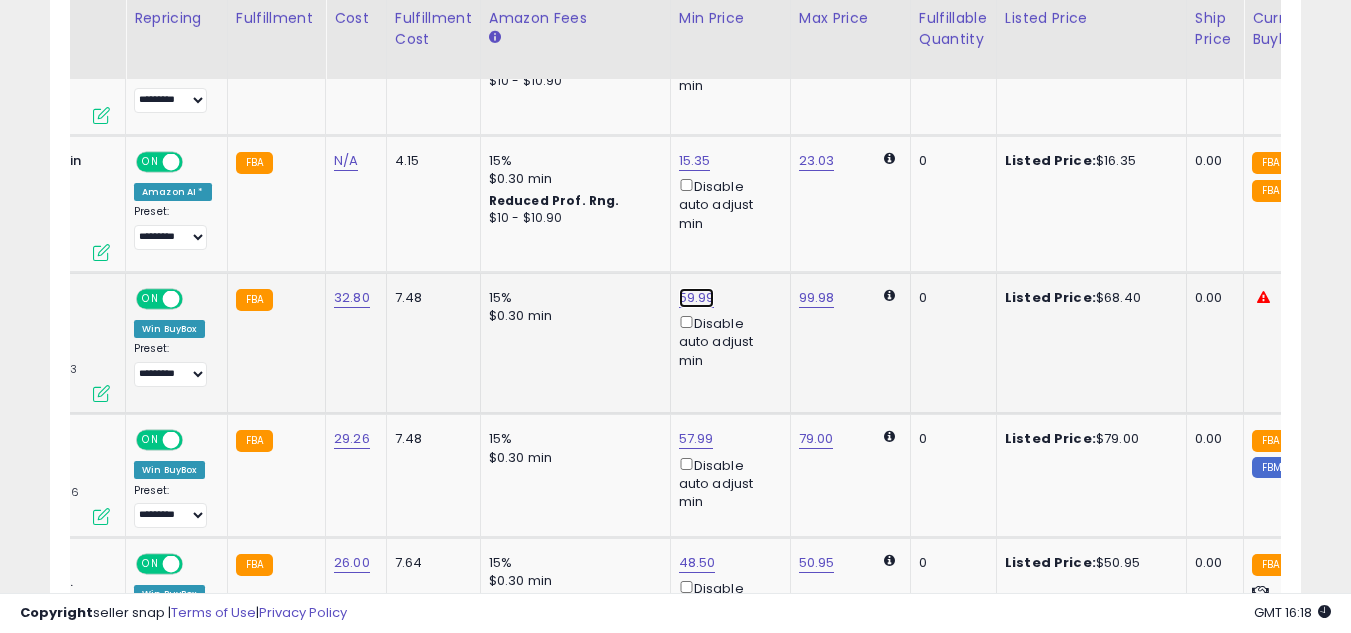 click on "59.99" at bounding box center [697, -365] 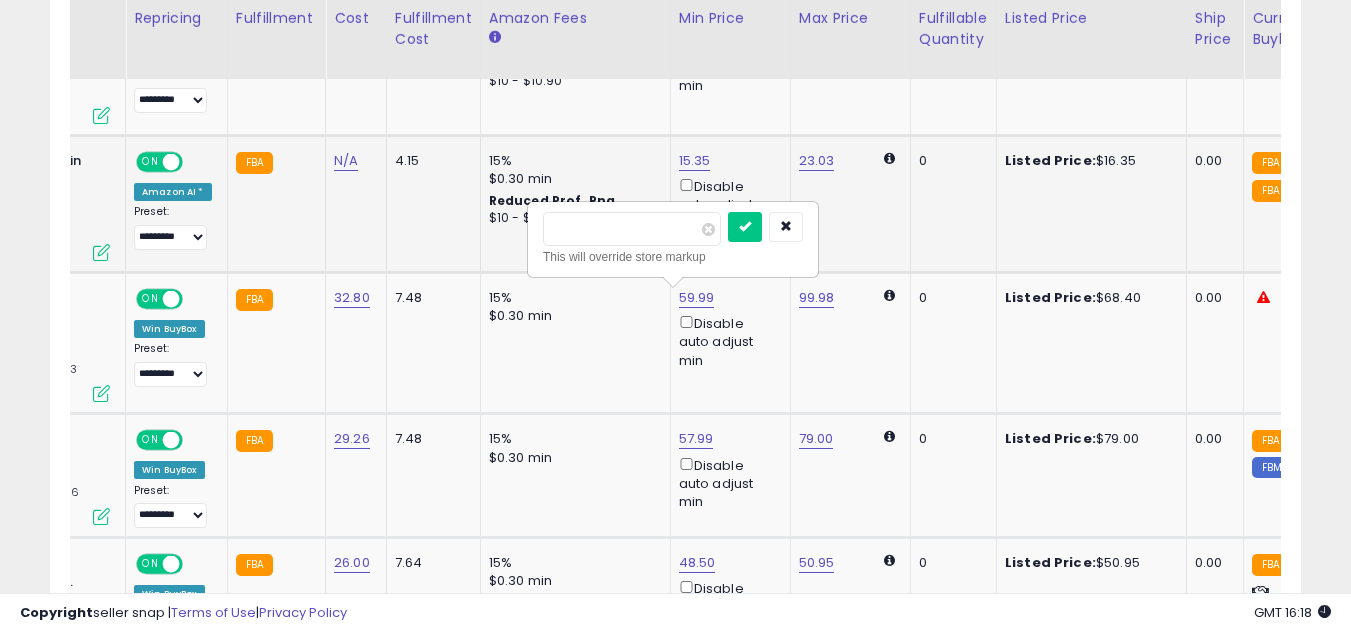 drag, startPoint x: 633, startPoint y: 230, endPoint x: 458, endPoint y: 245, distance: 175.64168 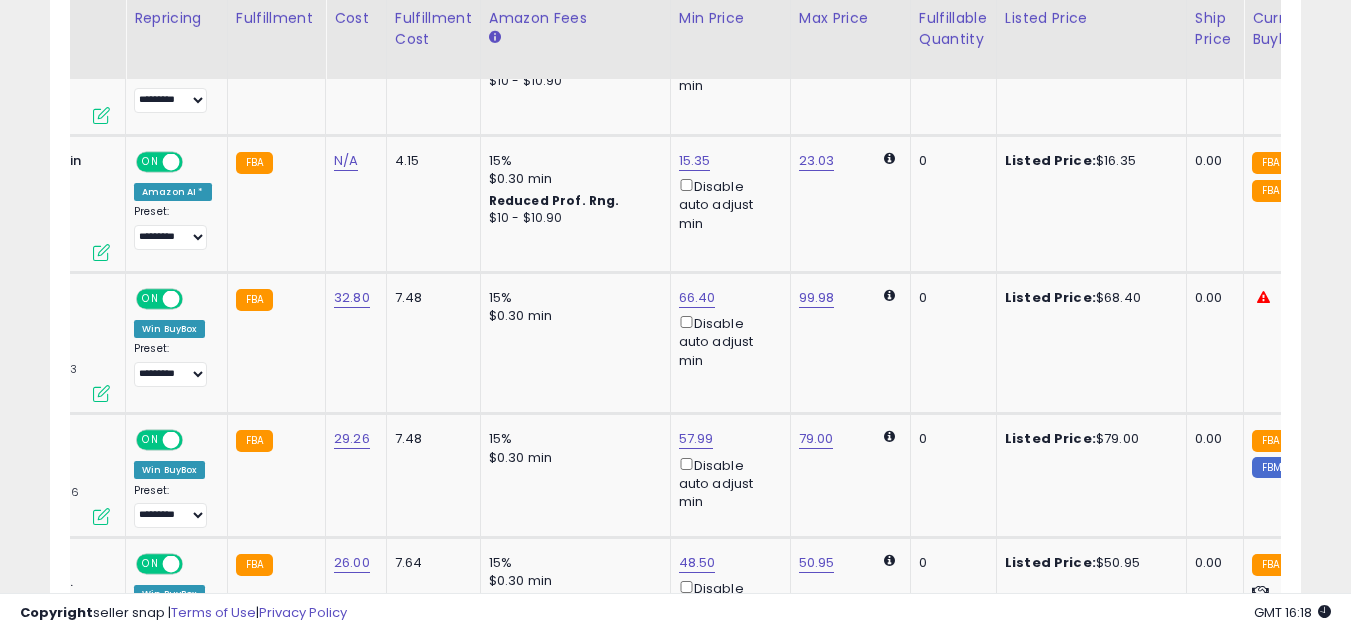 scroll, scrollTop: 0, scrollLeft: 414, axis: horizontal 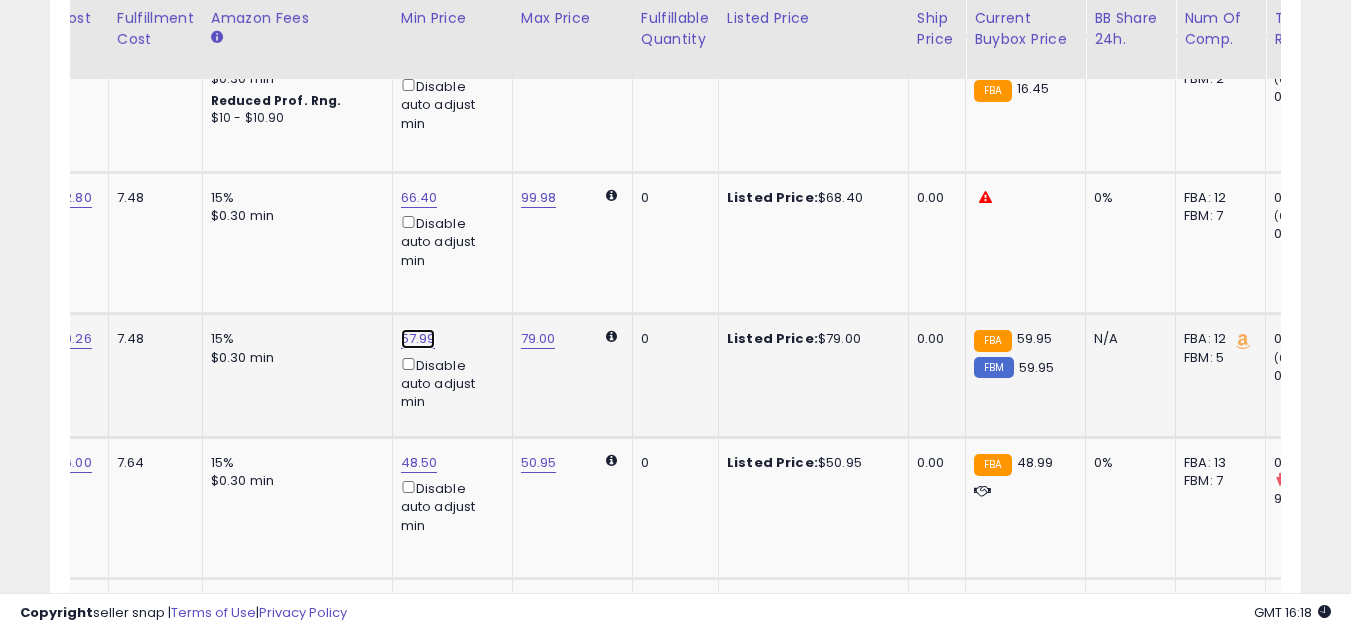 click on "57.99" at bounding box center (419, -465) 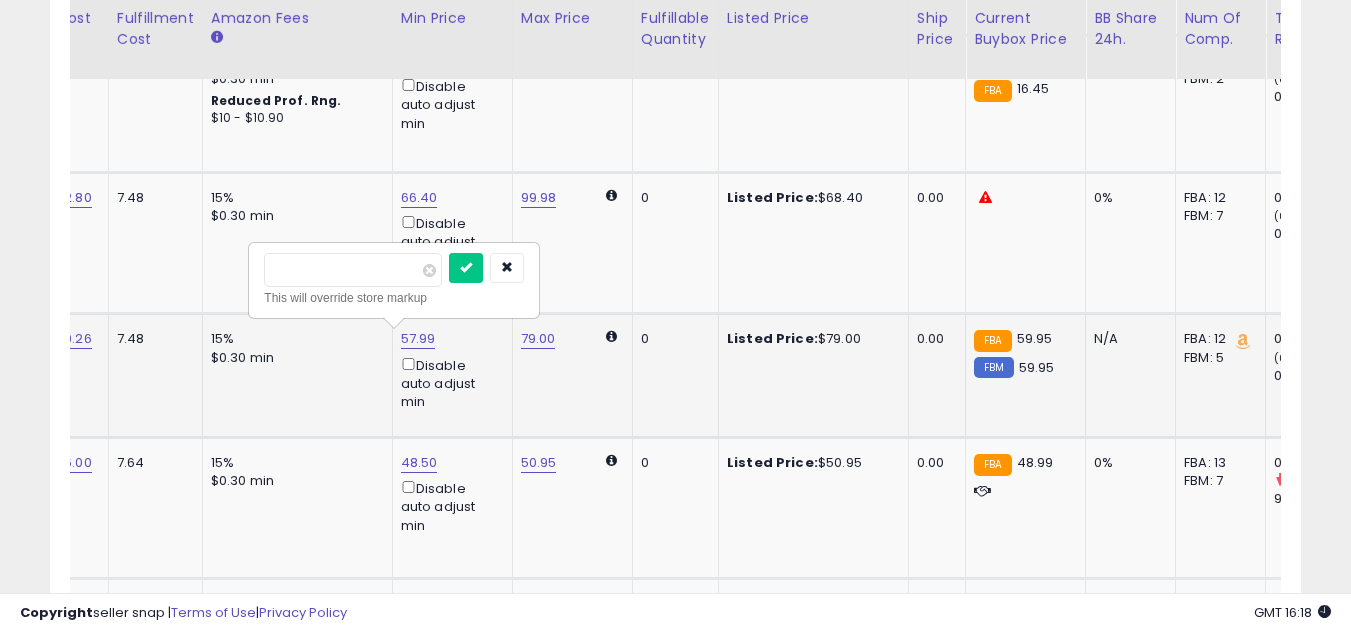 drag, startPoint x: 359, startPoint y: 271, endPoint x: 267, endPoint y: 264, distance: 92.26592 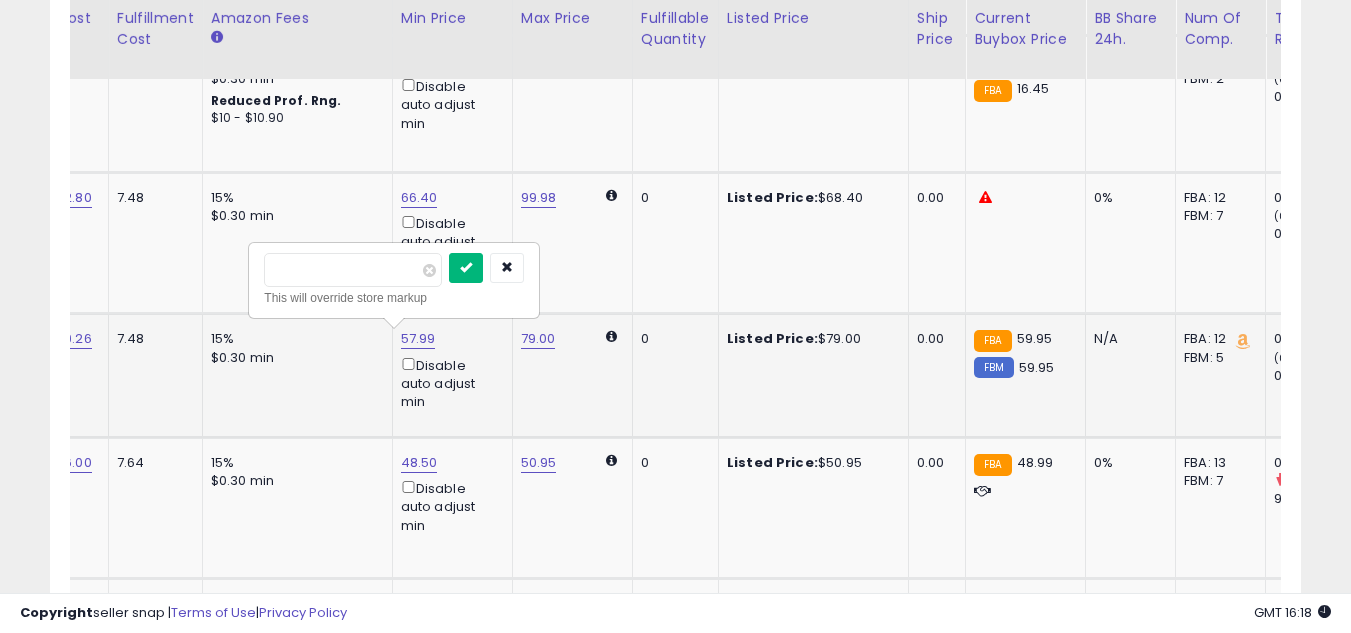 type on "**" 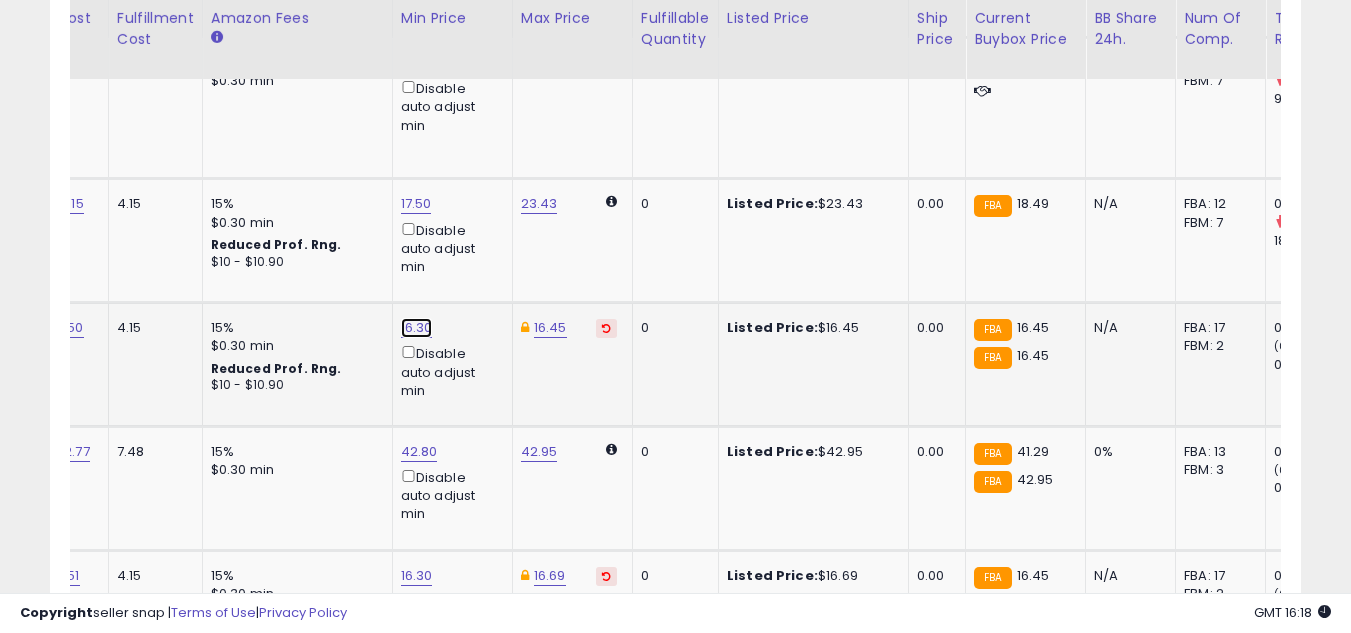 click on "16.30" at bounding box center (419, -865) 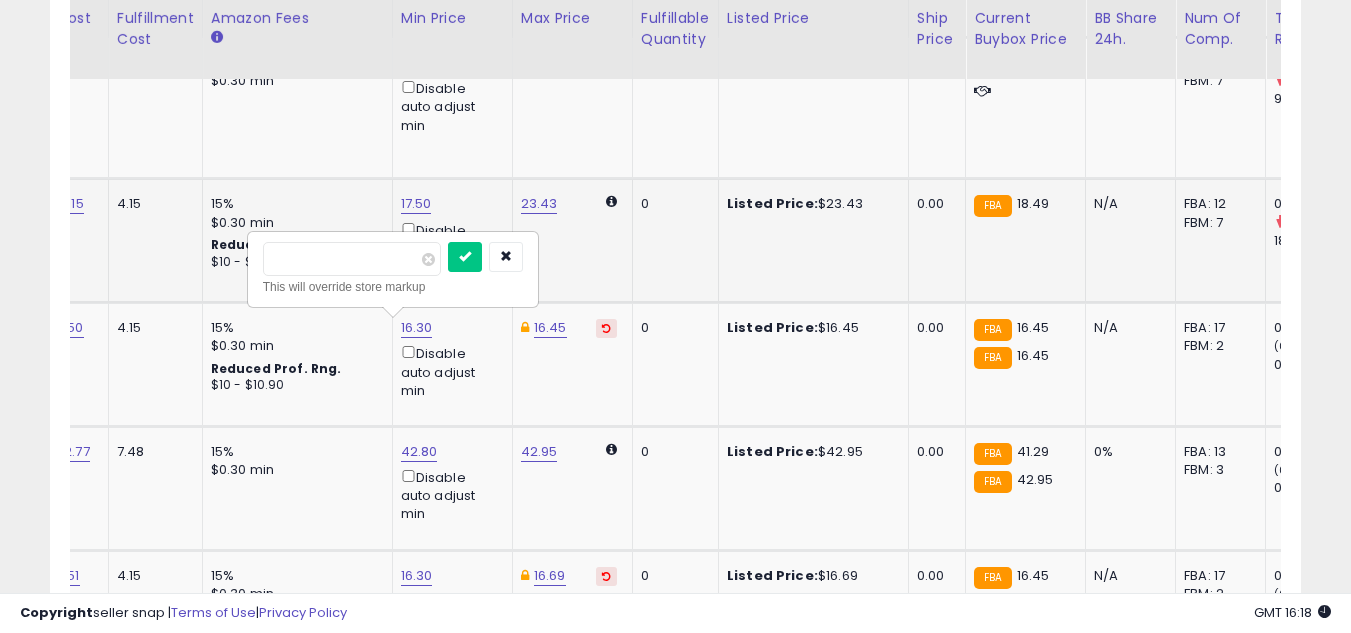 drag, startPoint x: 393, startPoint y: 269, endPoint x: 181, endPoint y: 269, distance: 212 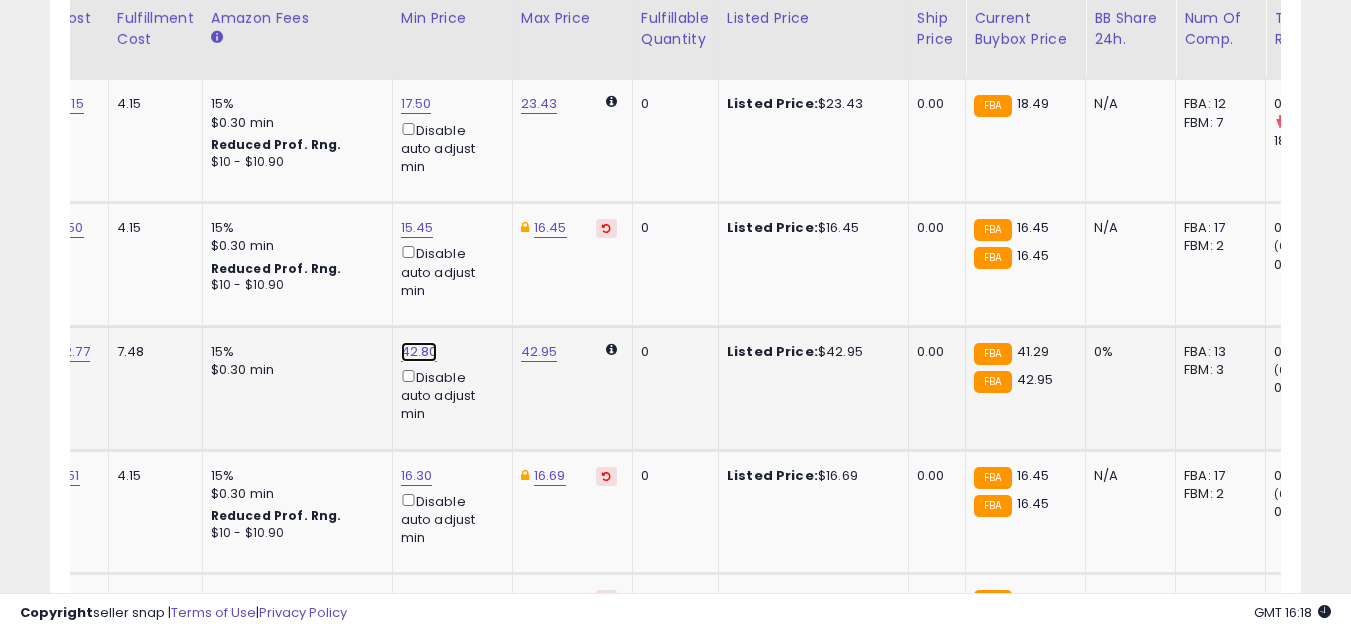 click on "42.80" at bounding box center [419, -965] 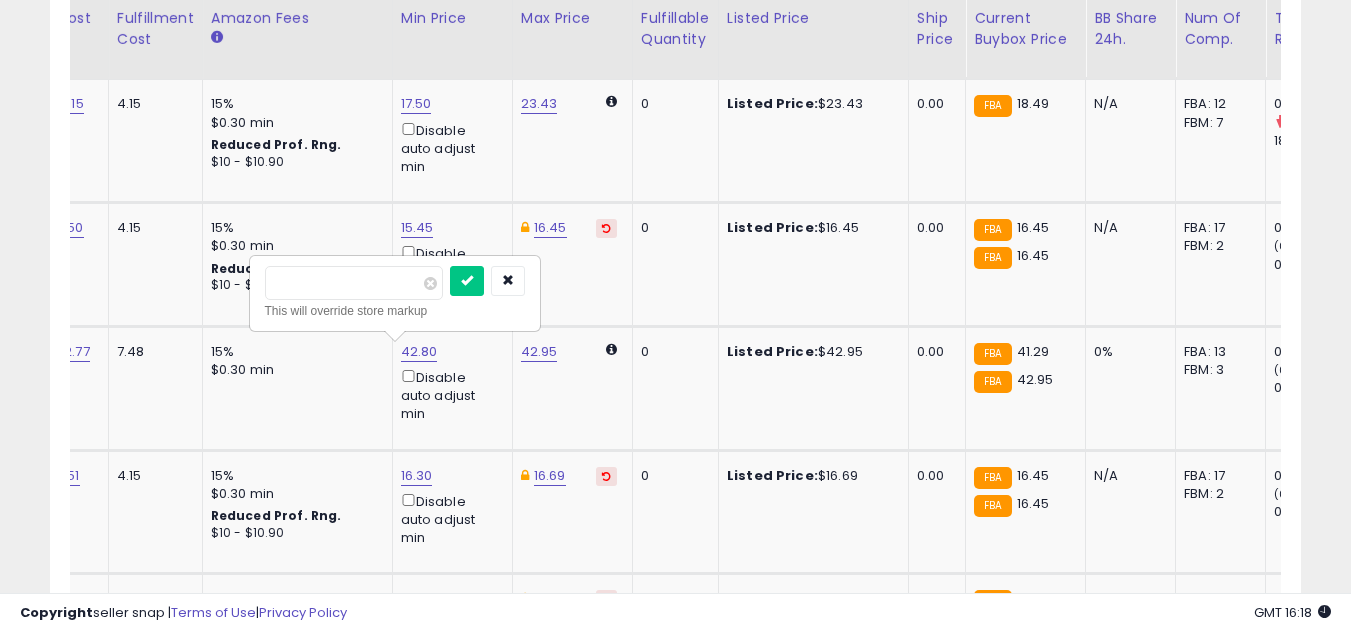 drag, startPoint x: 387, startPoint y: 280, endPoint x: 66, endPoint y: 272, distance: 321.09967 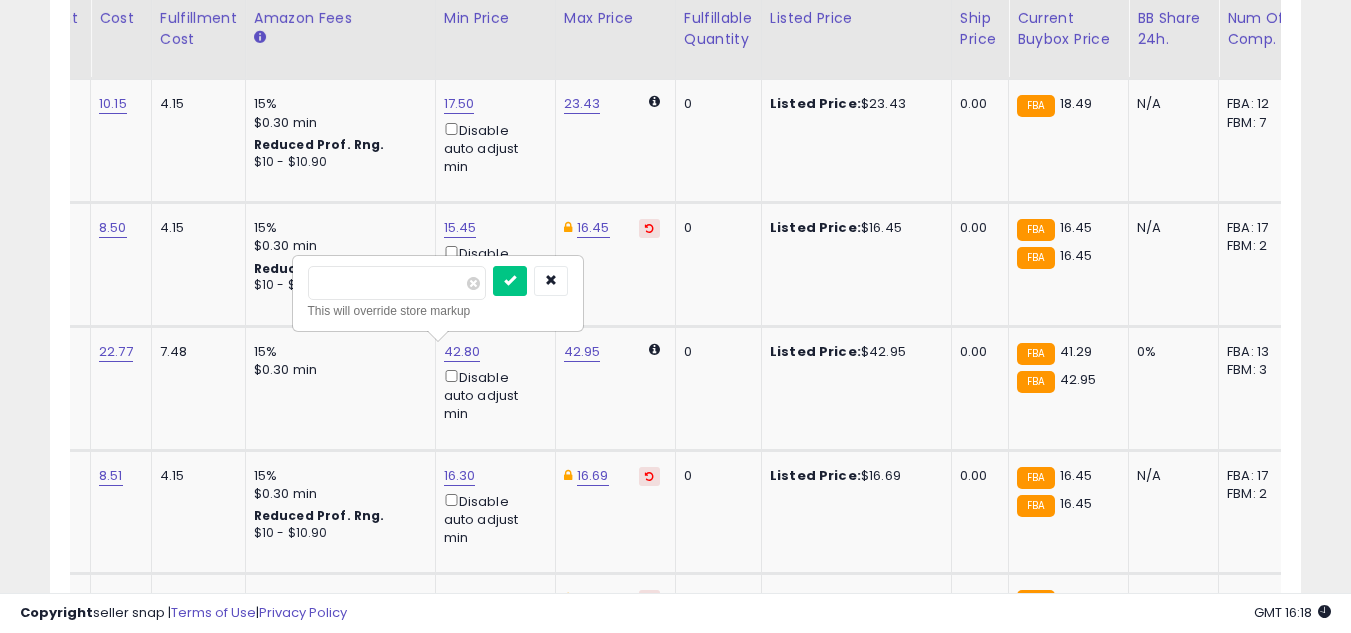 type on "*****" 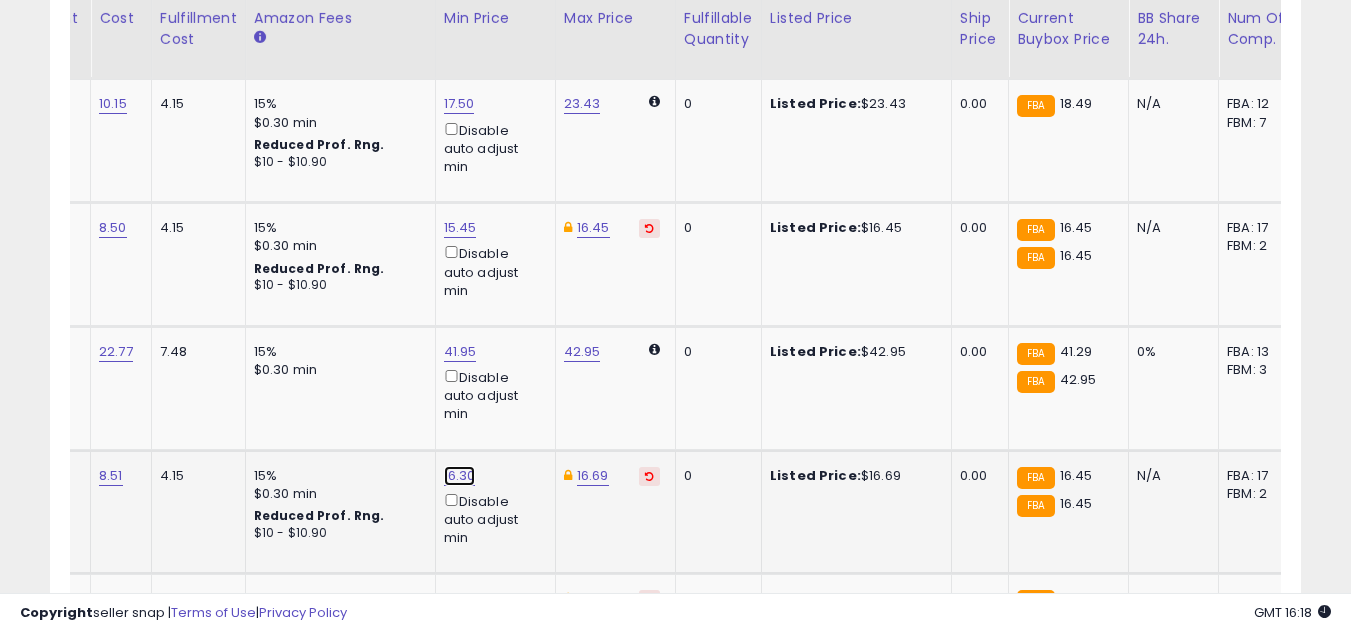 click on "16.30" at bounding box center (462, -965) 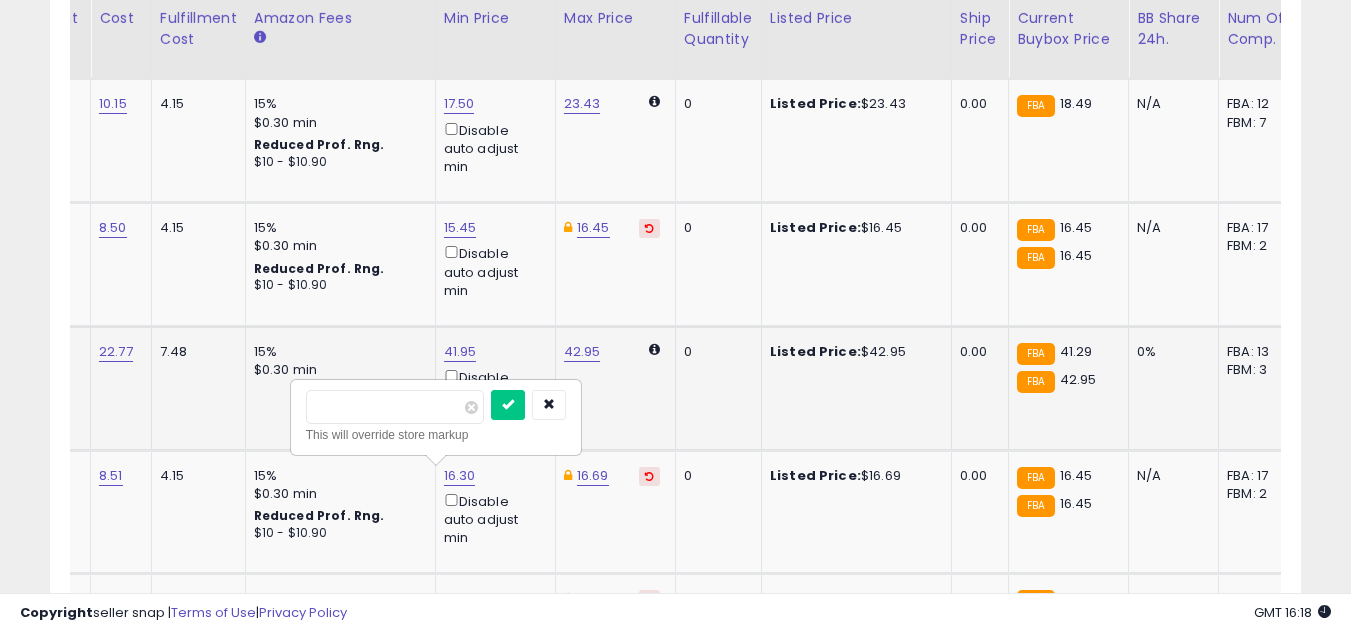 drag, startPoint x: 319, startPoint y: 410, endPoint x: 208, endPoint y: 407, distance: 111.040535 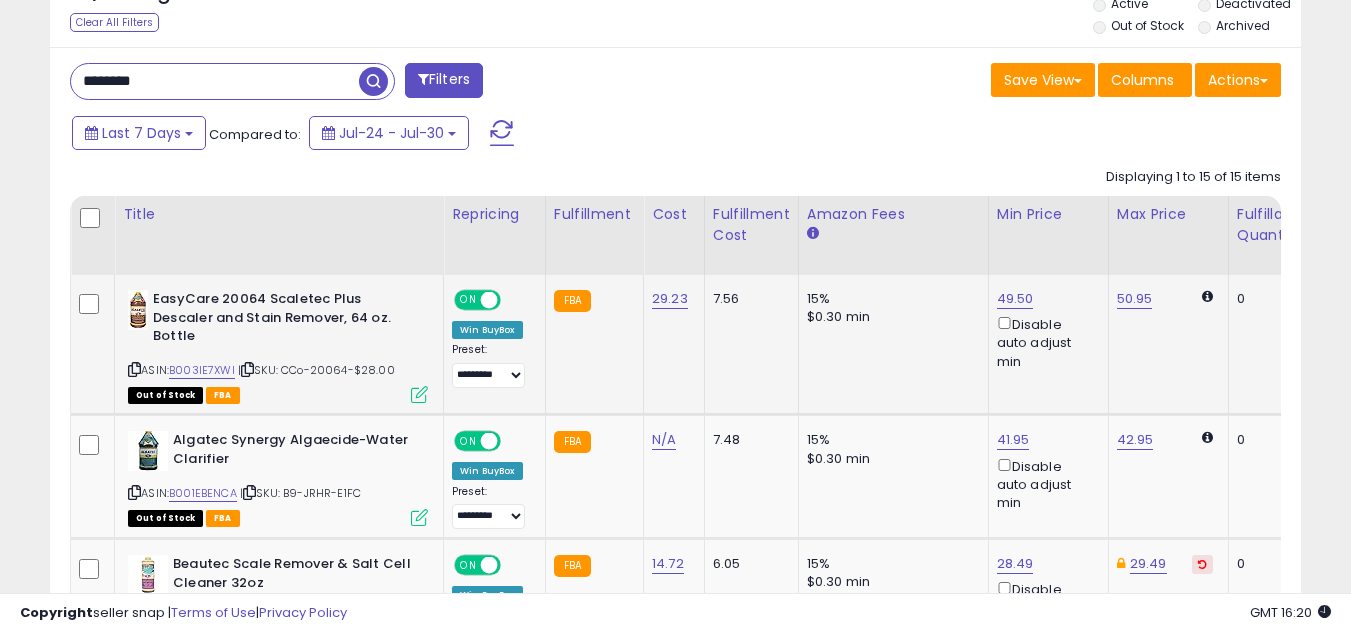 scroll, scrollTop: 739, scrollLeft: 0, axis: vertical 